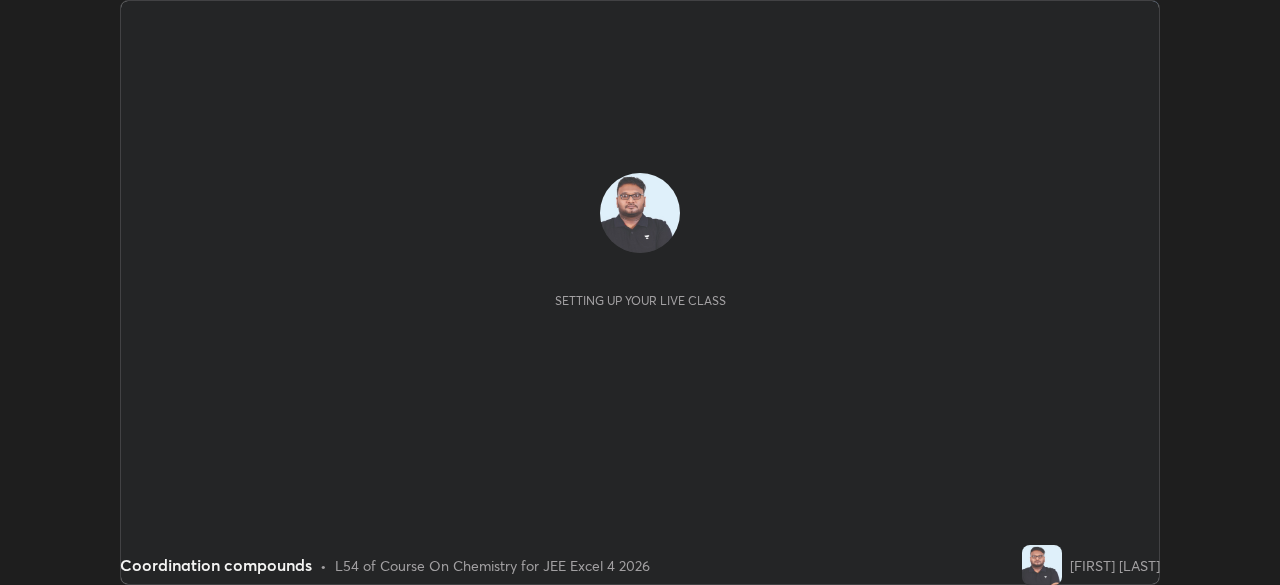 scroll, scrollTop: 0, scrollLeft: 0, axis: both 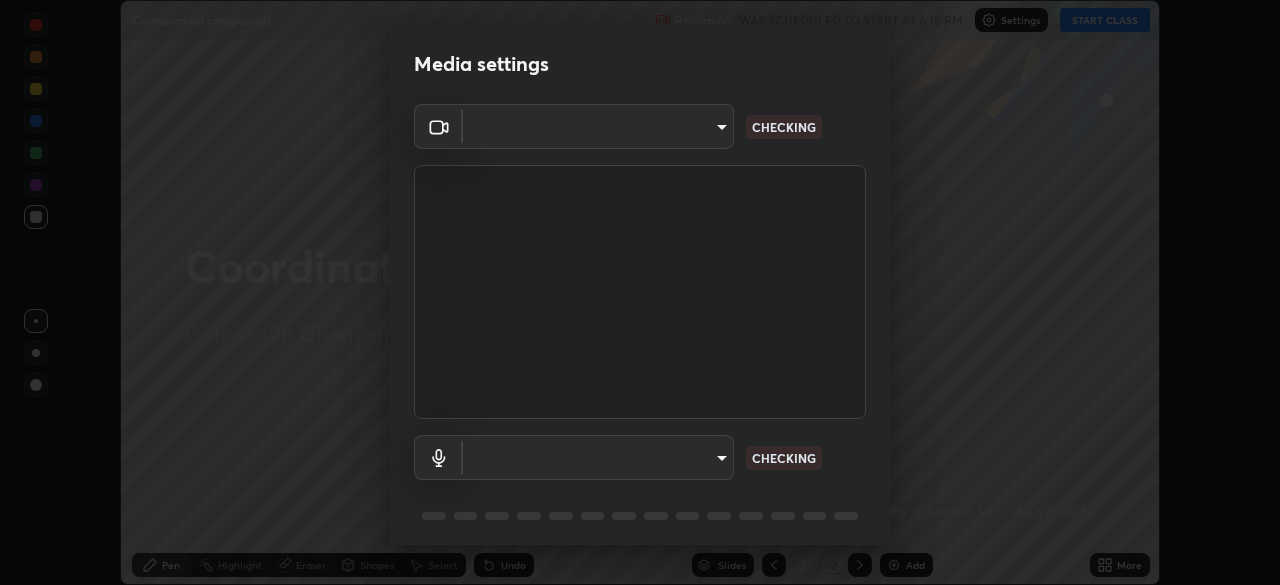 type on "[HASH]" 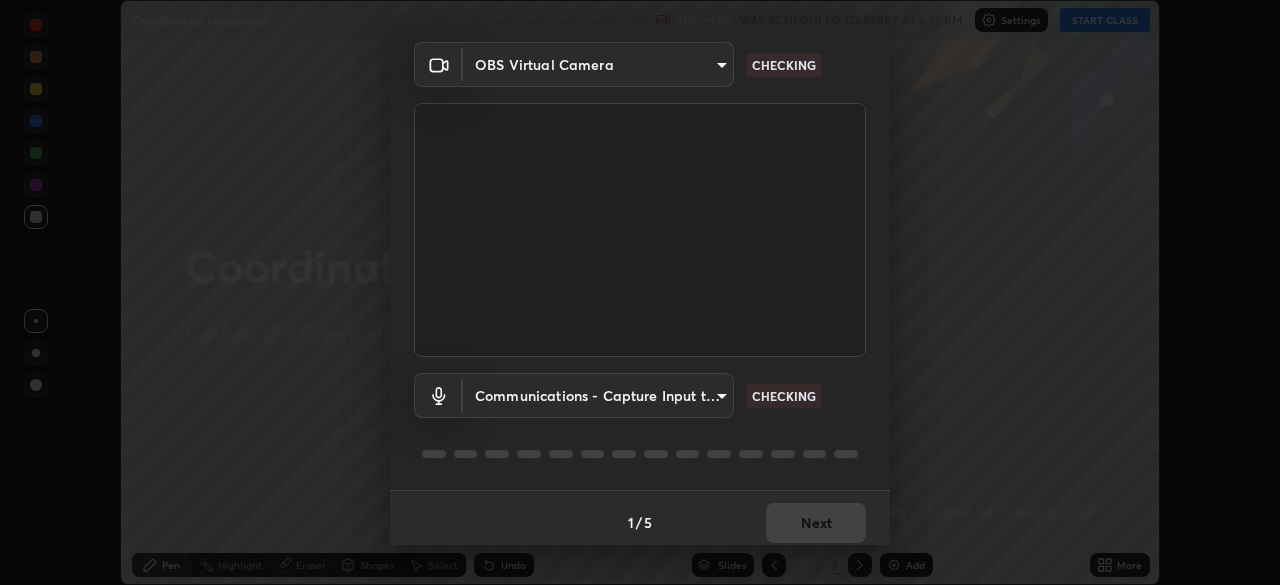 scroll, scrollTop: 63, scrollLeft: 0, axis: vertical 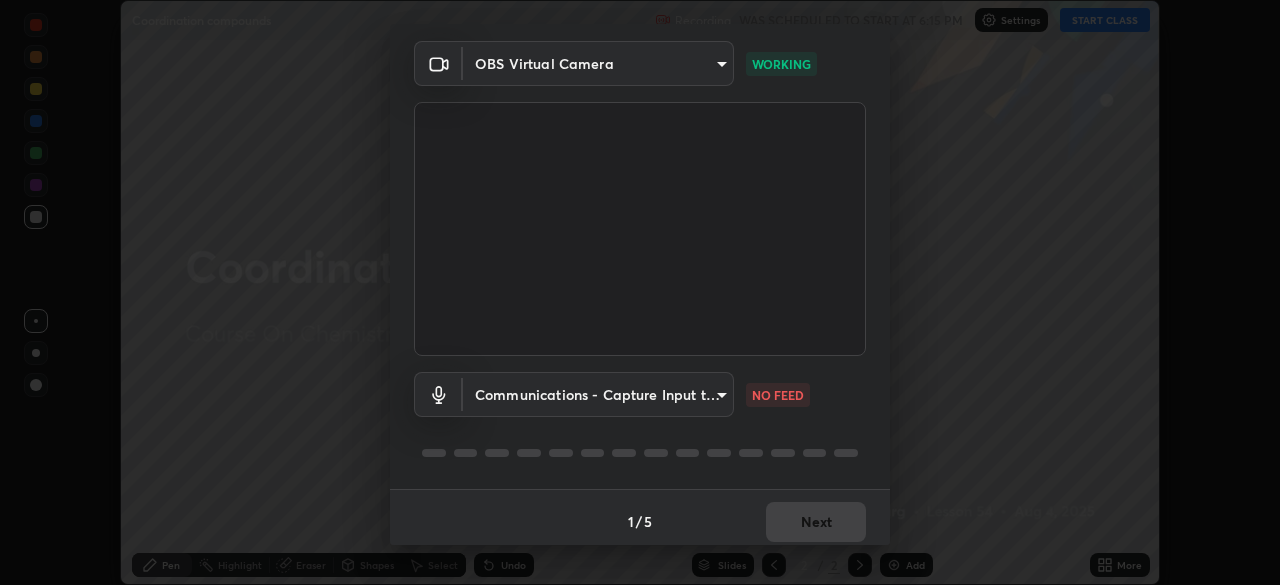 click on "Erase all Coordination compounds Recording WAS SCHEDULED TO START AT  6:15 PM Settings START CLASS Setting up your live class Coordination compounds • L54 of Course On Chemistry for JEE Excel 4 2026 [FIRST] [LAST] Pen Highlight Eraser Shapes Select Undo Slides 2 / 2 Add More No doubts shared Encourage your learners to ask a doubt for better clarity Report an issue Reason for reporting Buffering Chat not working Audio - Video sync issue Educator video quality low ​ Attach an image Report Media settings OBS Virtual Camera [HASH] WORKING Communications - Capture Input terminal (Digital Array MIC) communications NO FEED 1 / 5 Next" at bounding box center [640, 292] 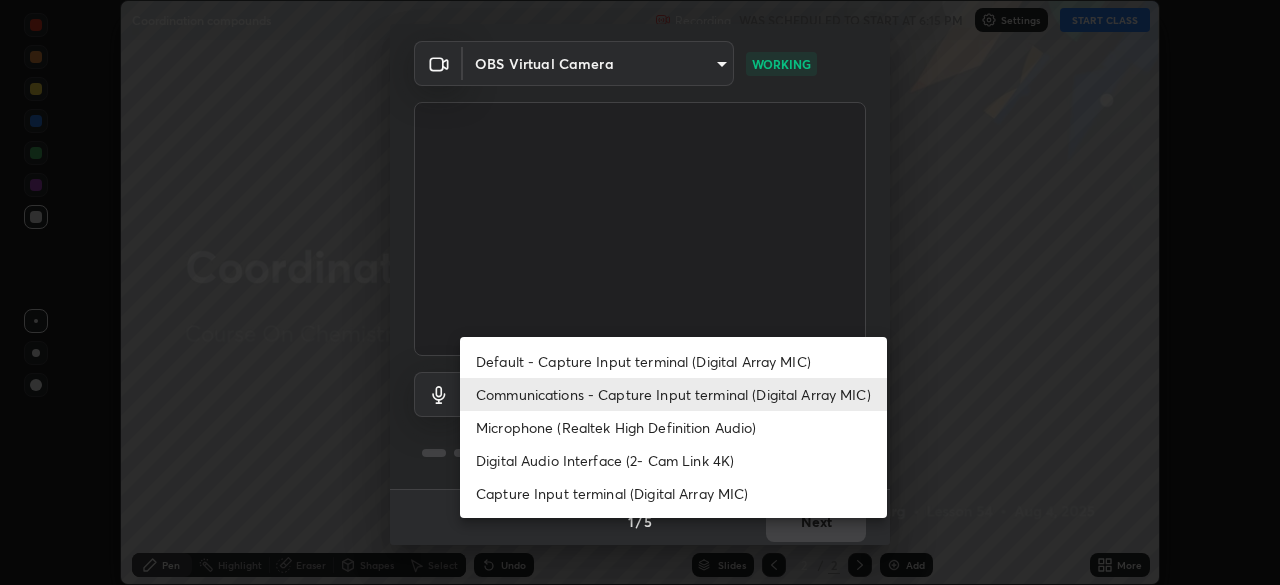 click on "Default - Capture Input terminal (Digital Array MIC)" at bounding box center (673, 361) 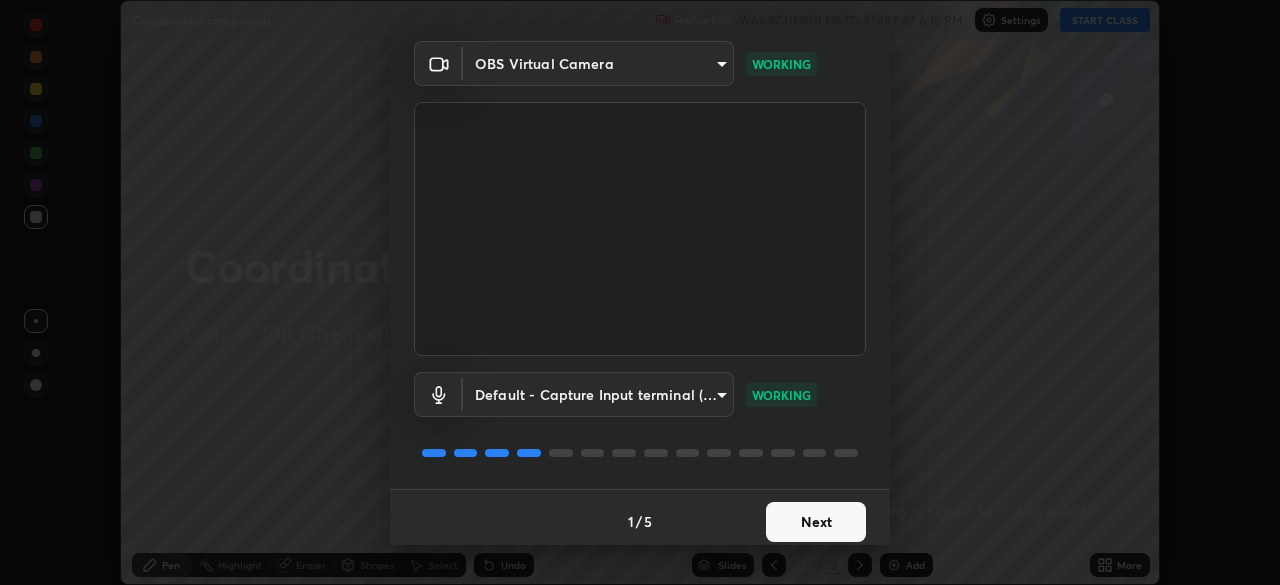 click on "Next" at bounding box center [816, 522] 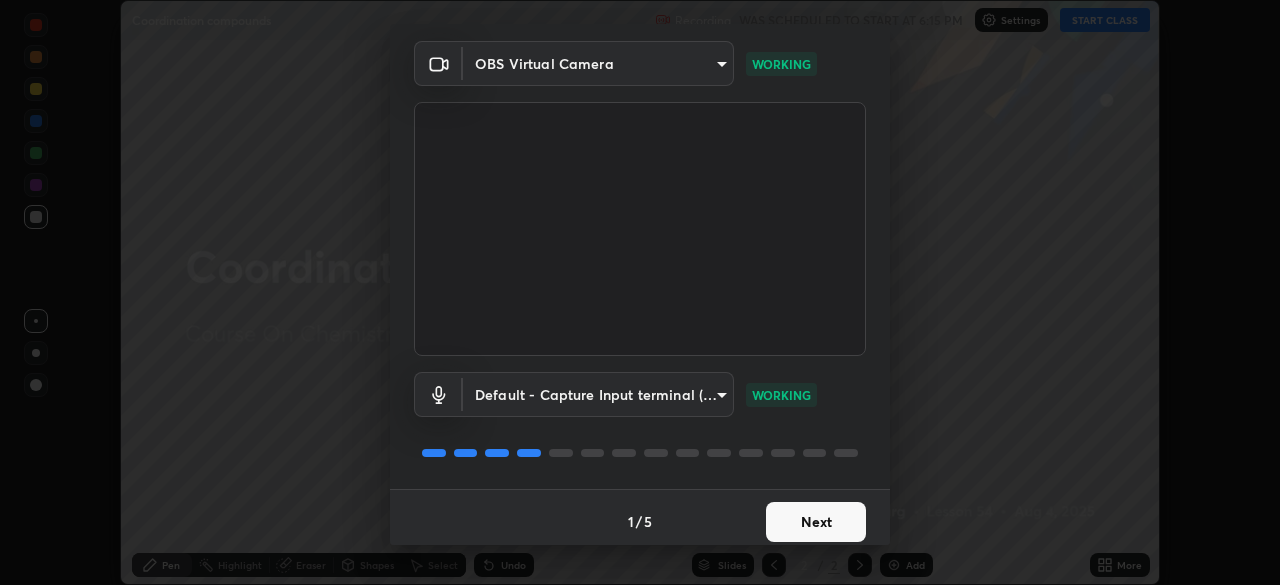 scroll, scrollTop: 0, scrollLeft: 0, axis: both 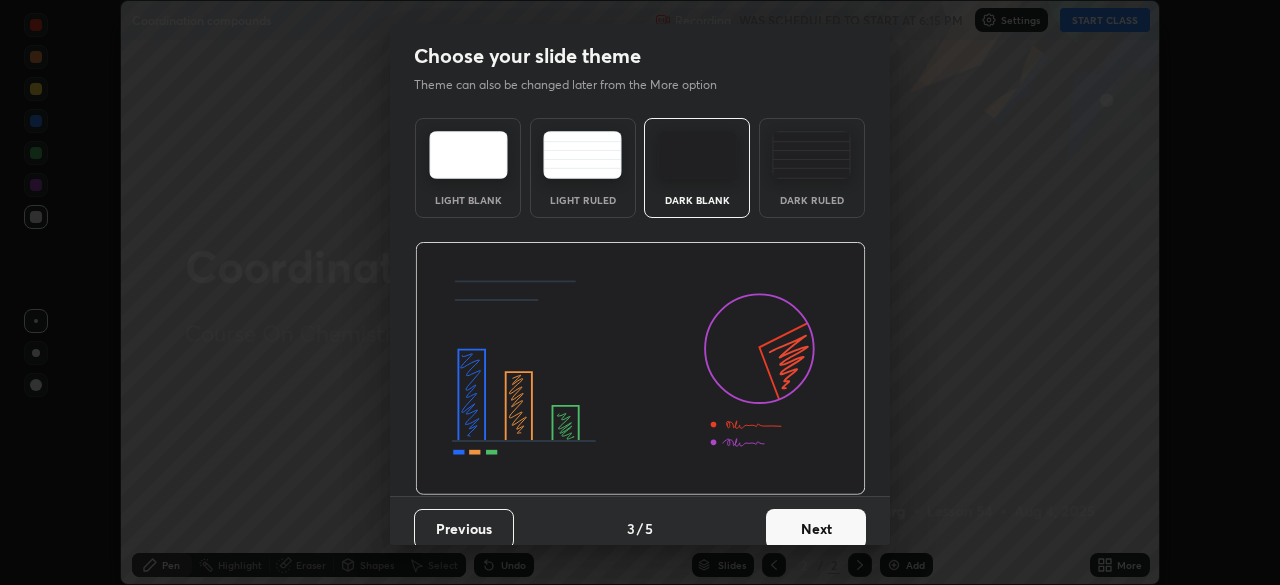 click on "Next" at bounding box center [816, 529] 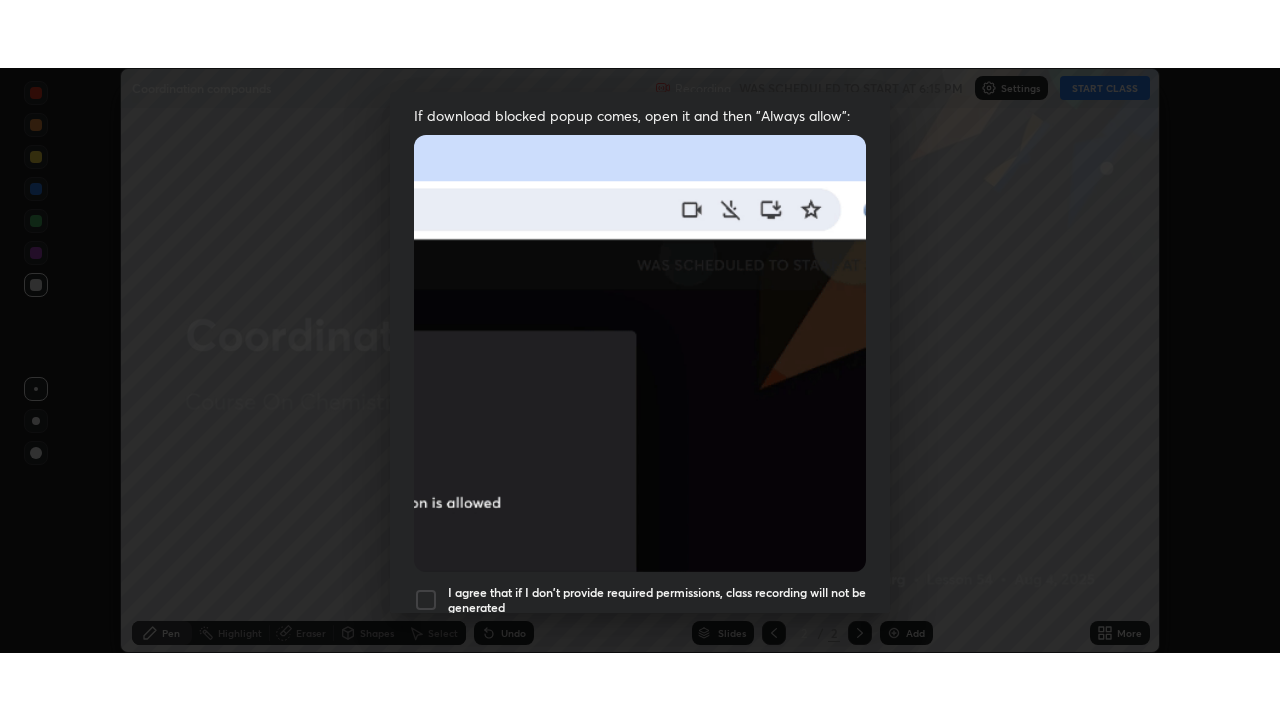 scroll, scrollTop: 479, scrollLeft: 0, axis: vertical 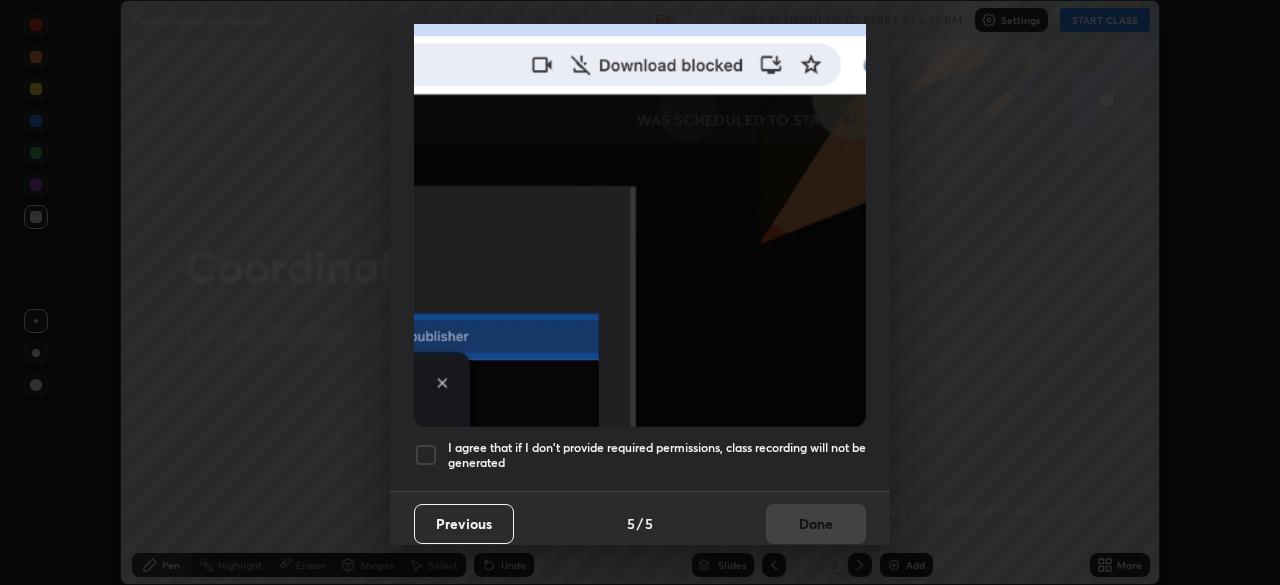 click at bounding box center (426, 455) 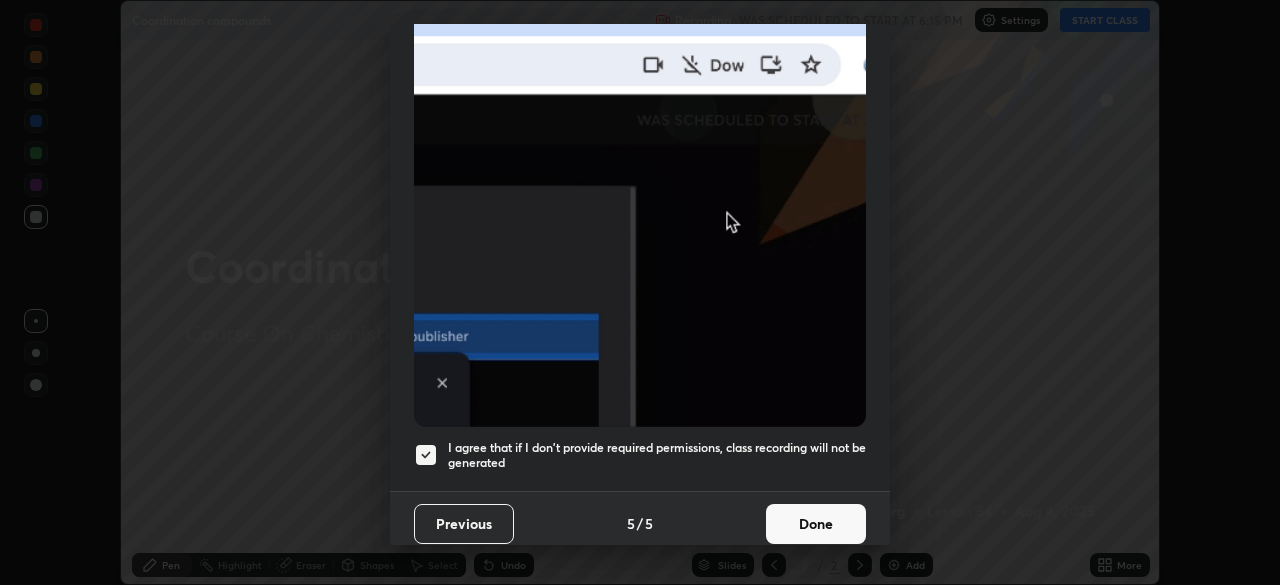 click on "Done" at bounding box center (816, 524) 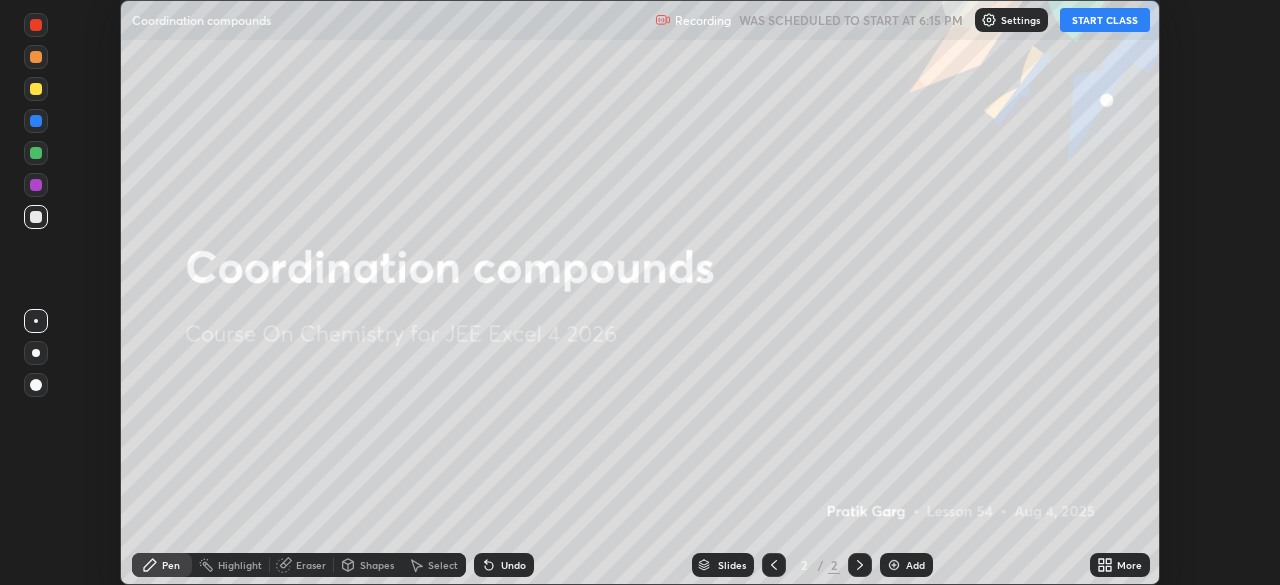 click on "START CLASS" at bounding box center (1105, 20) 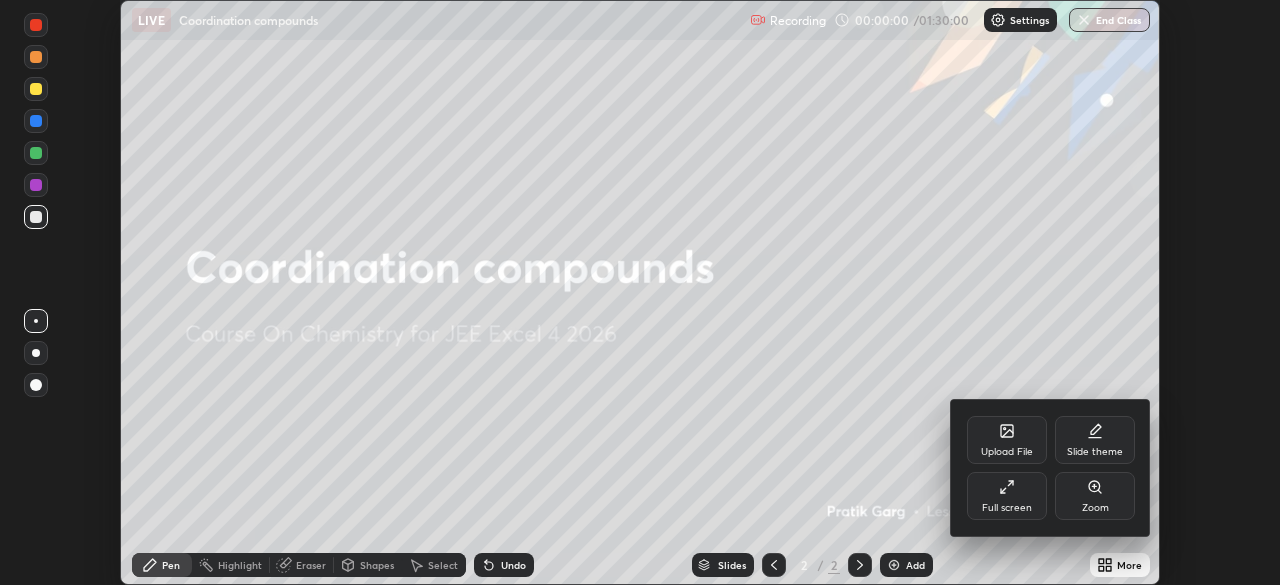 click on "Full screen" at bounding box center (1007, 496) 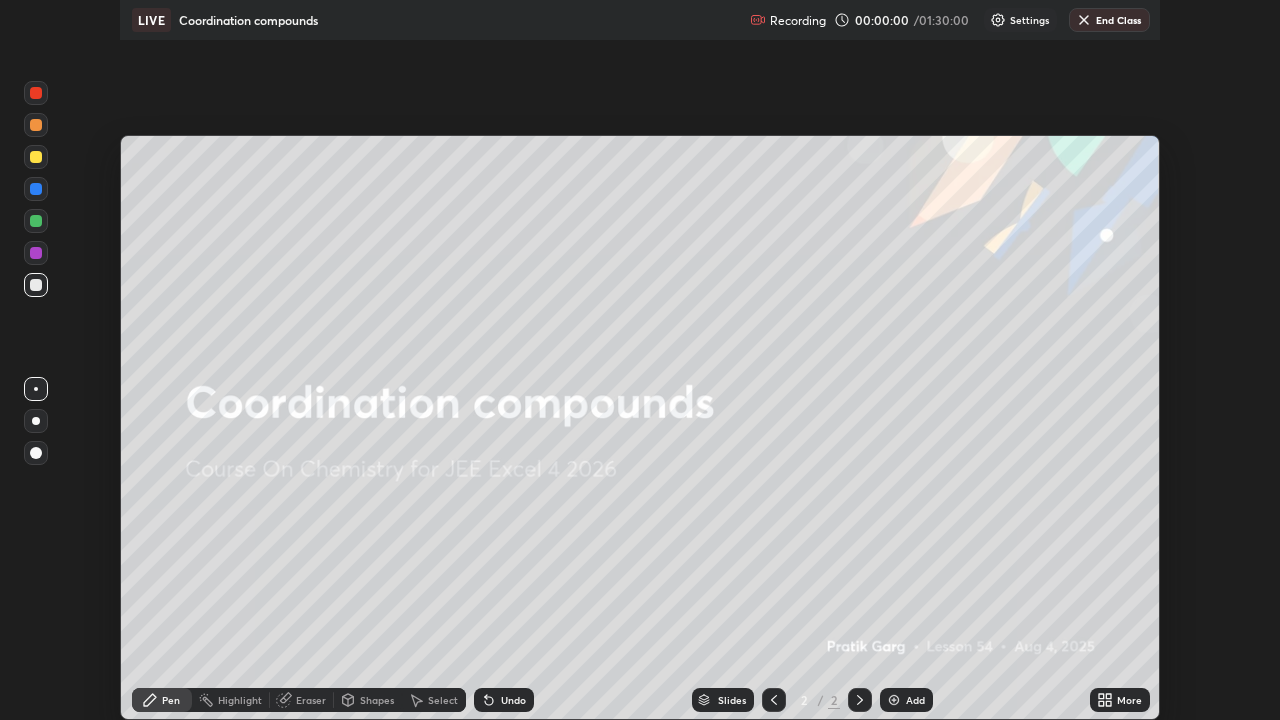 scroll, scrollTop: 99280, scrollLeft: 98720, axis: both 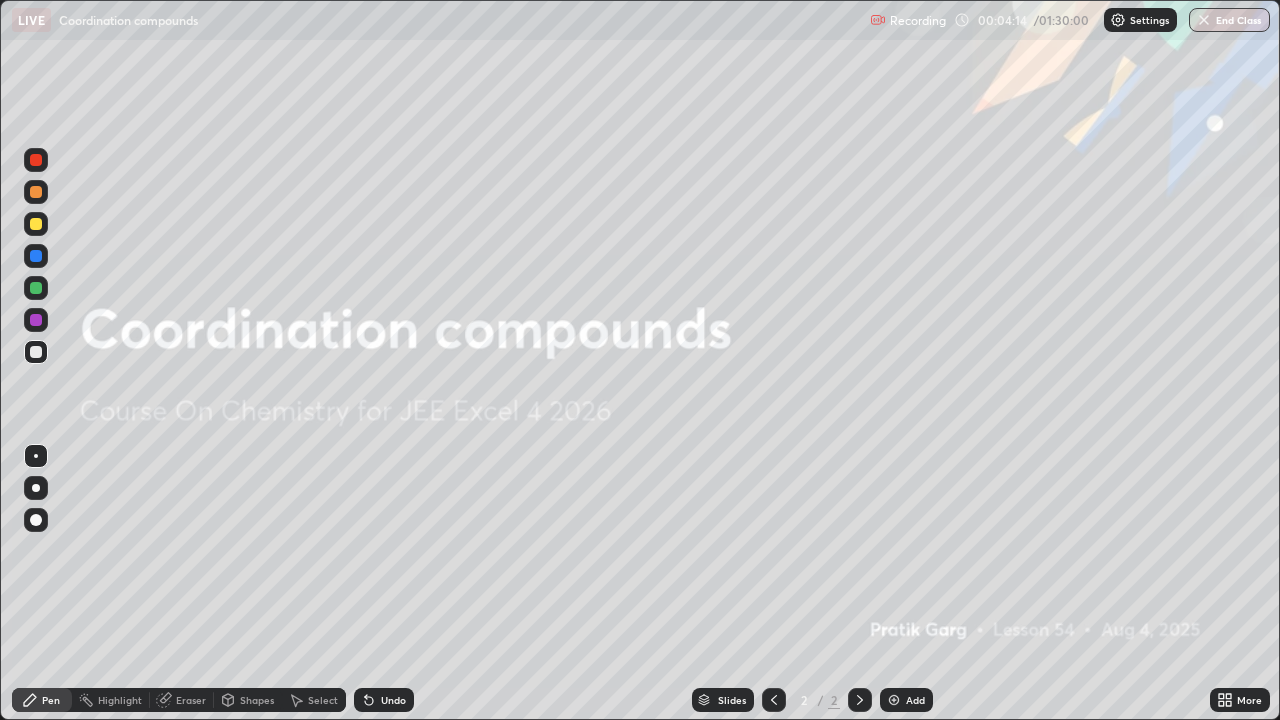 click at bounding box center (894, 700) 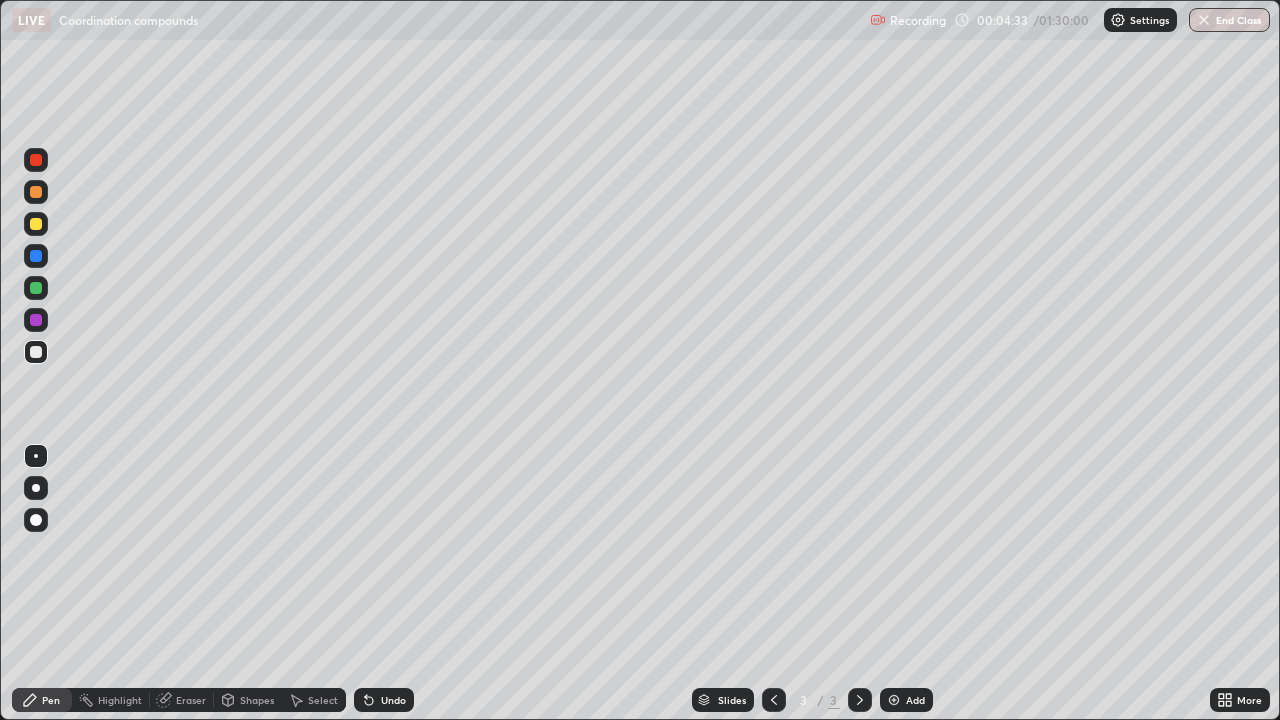 click at bounding box center [36, 224] 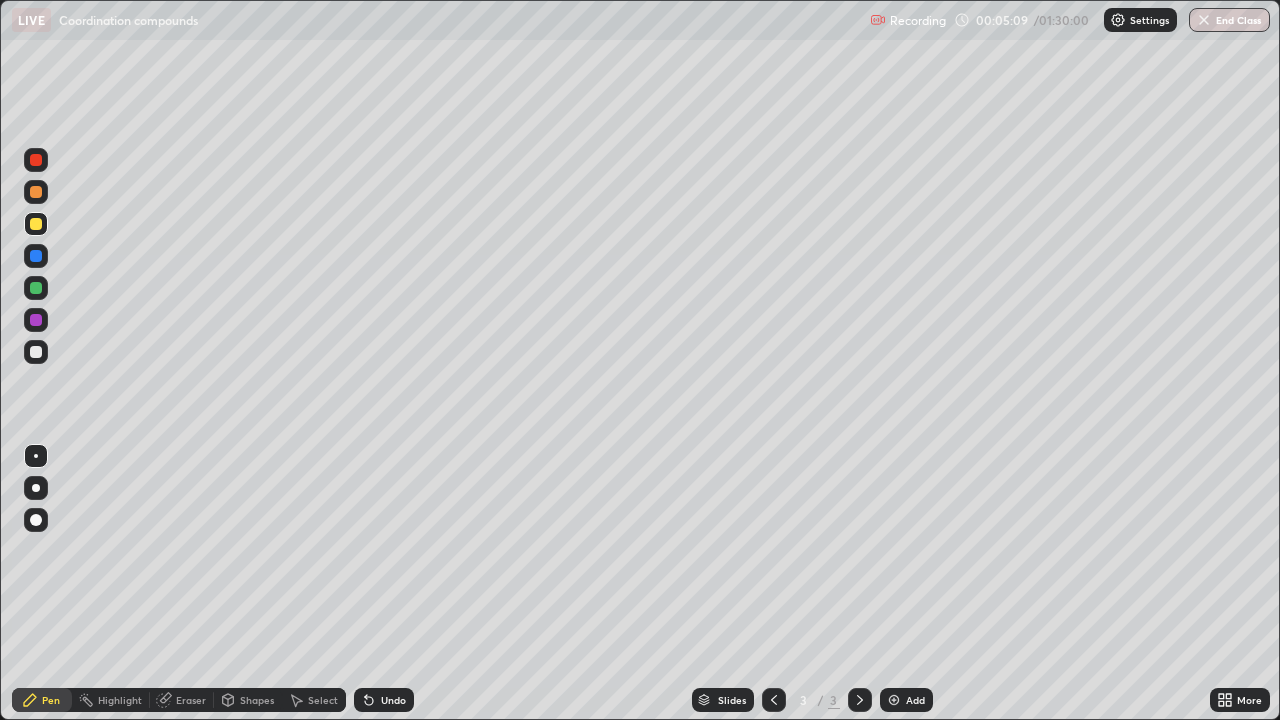 click on "Select" at bounding box center [314, 700] 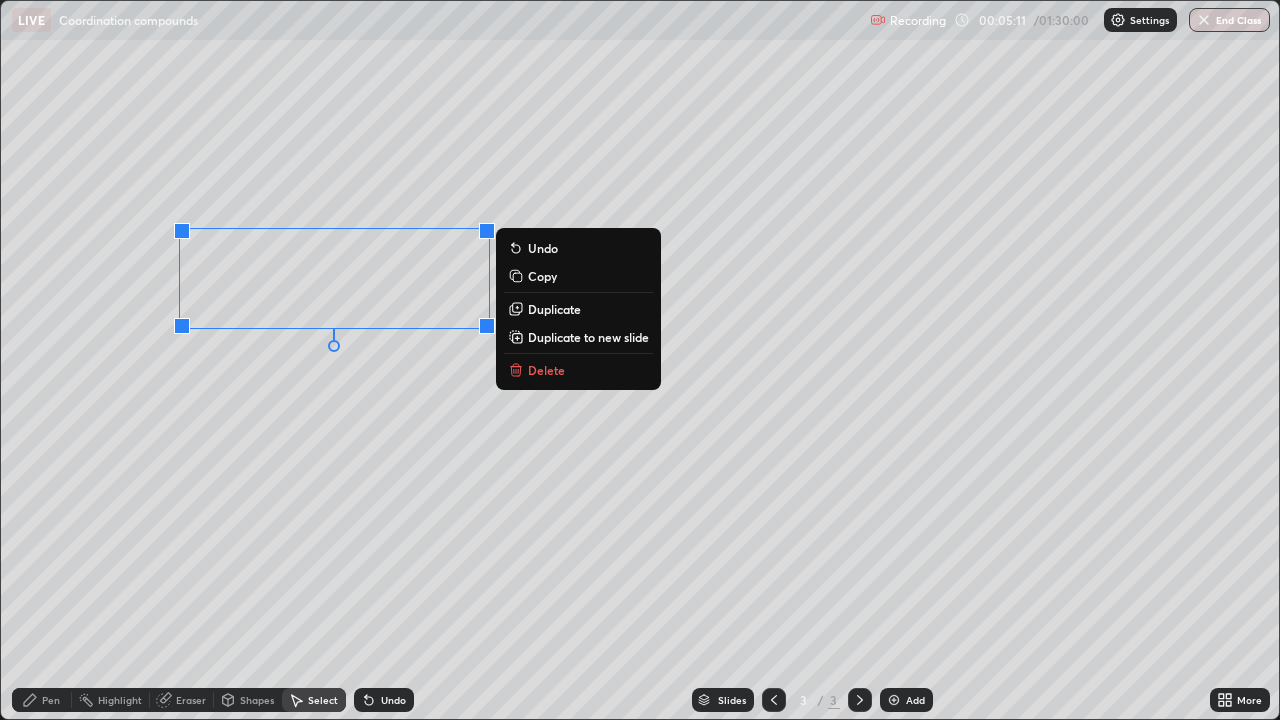 click on "Delete" at bounding box center [546, 370] 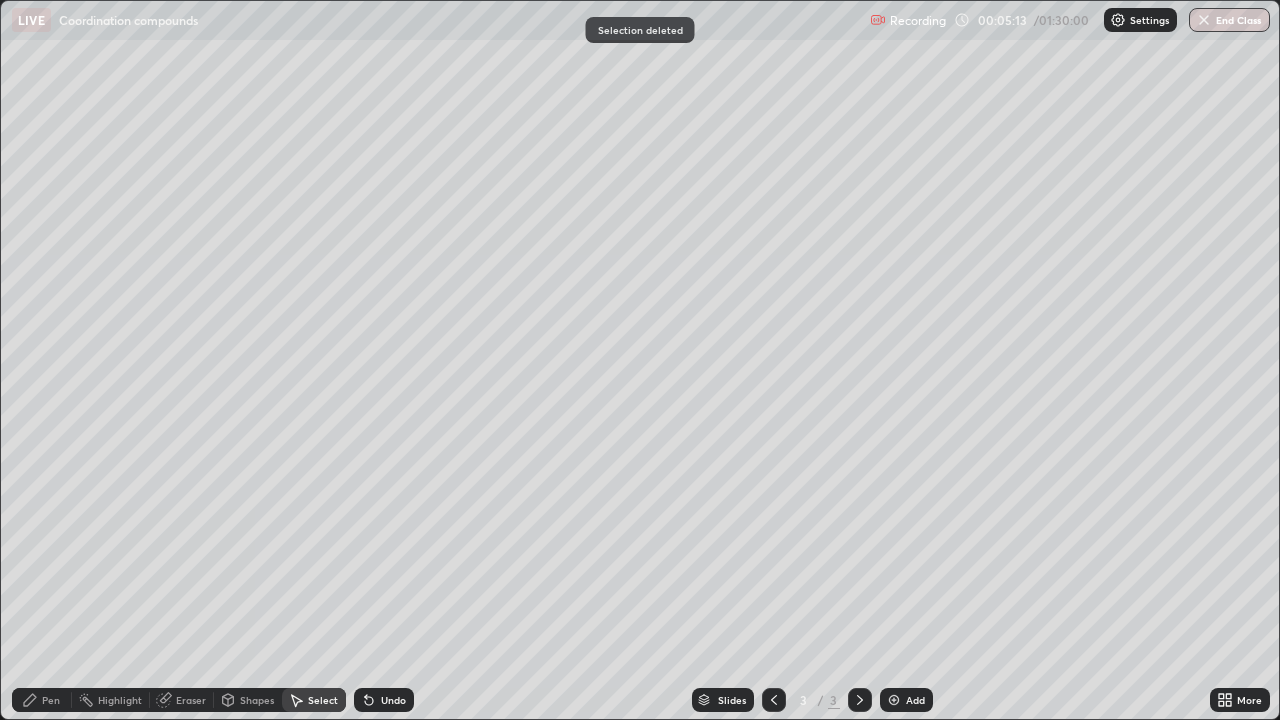 click on "Pen" at bounding box center [42, 700] 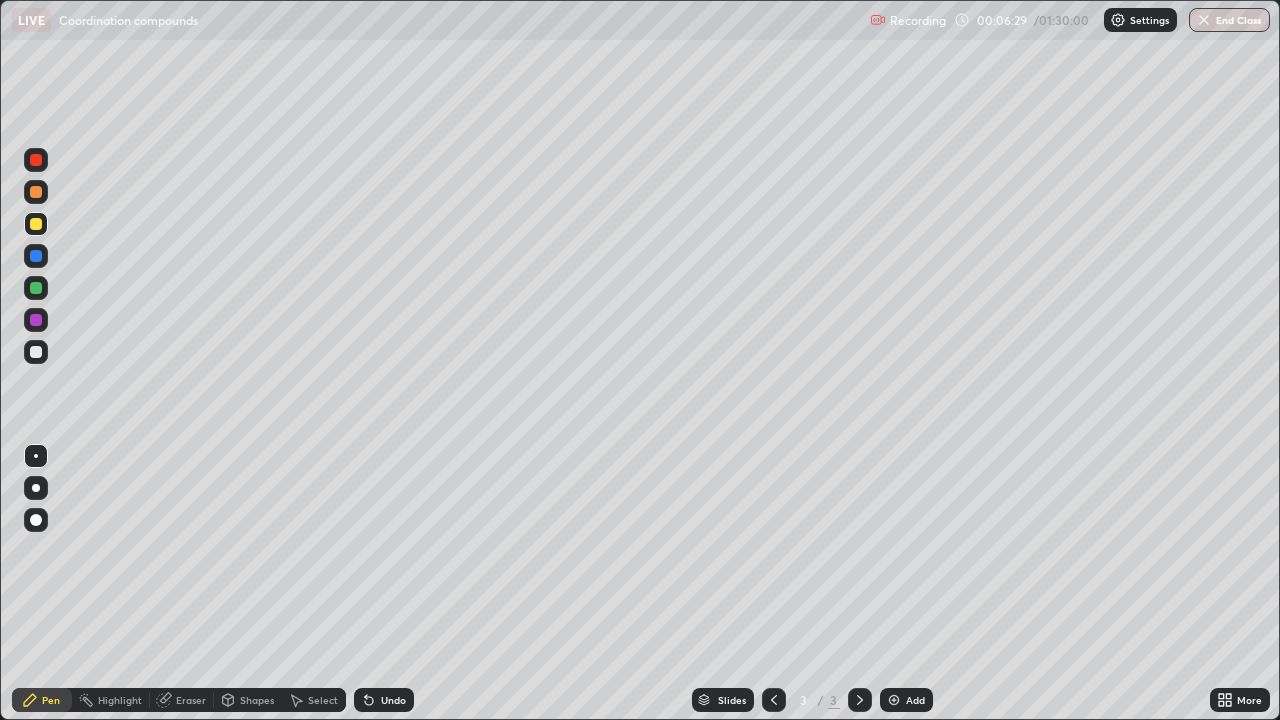 click on "Shapes" at bounding box center [257, 700] 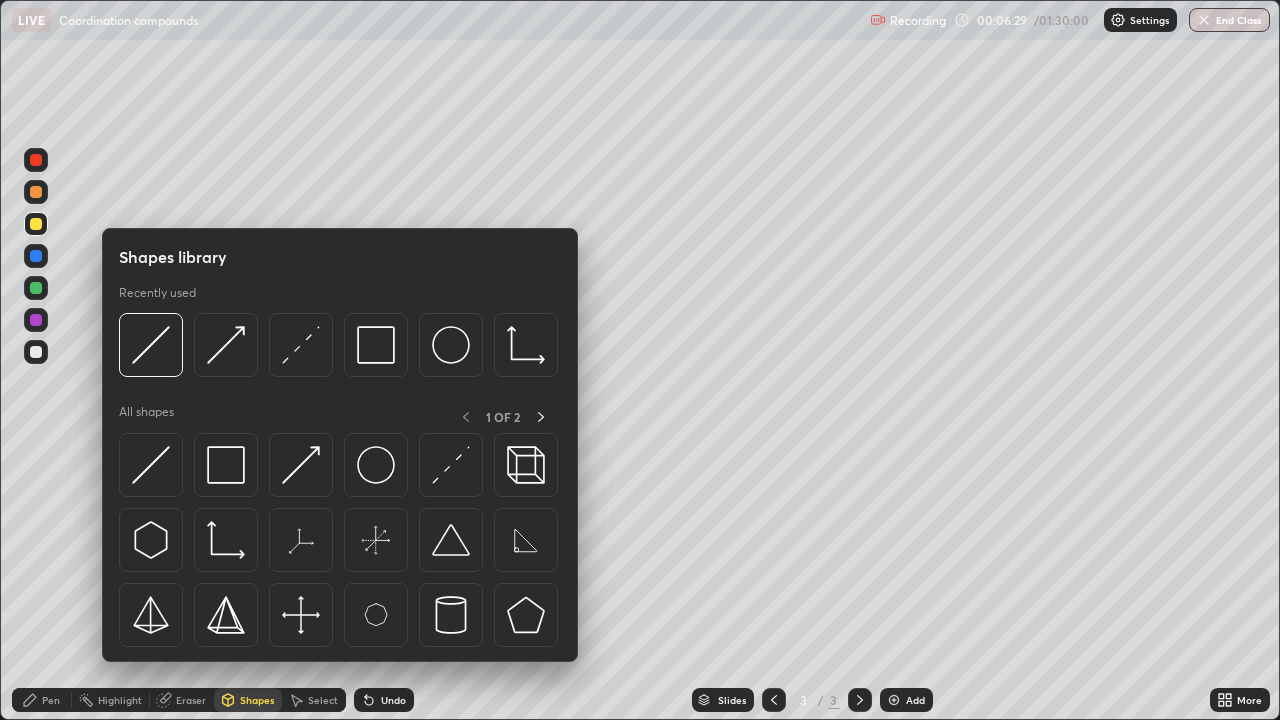 click on "Eraser" at bounding box center (191, 700) 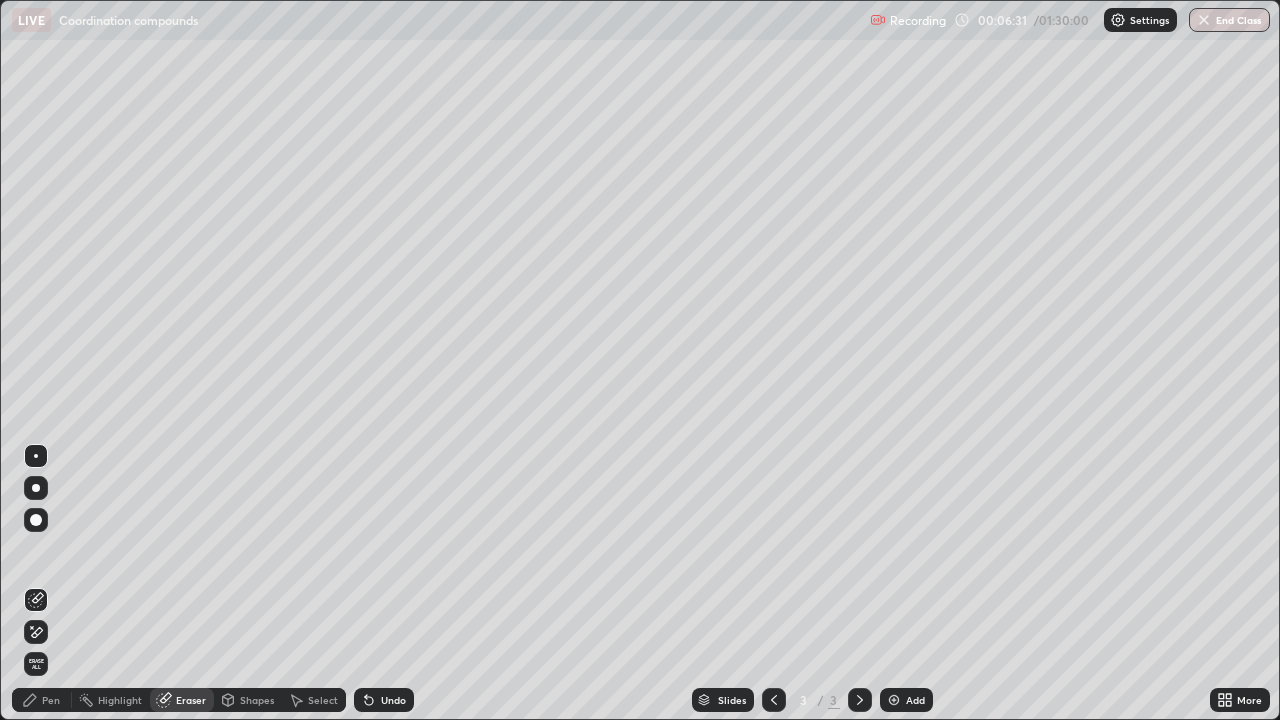 click on "Select" at bounding box center (323, 700) 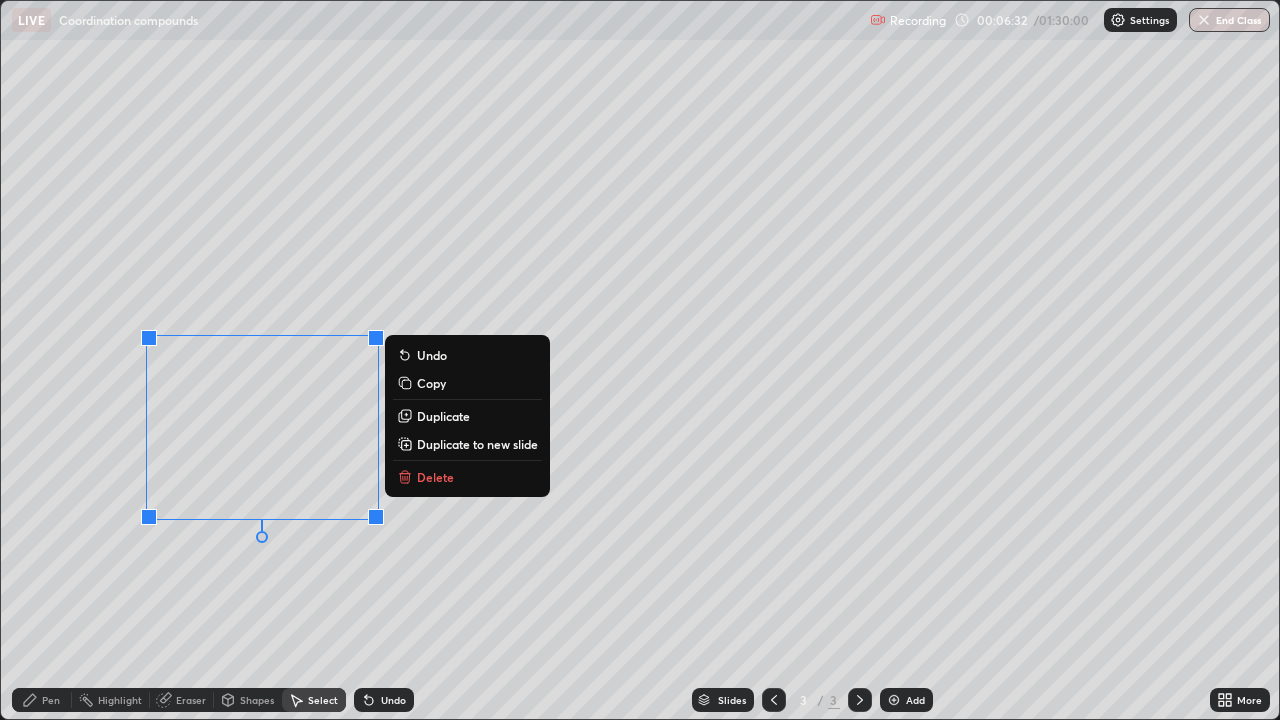 click on "Delete" at bounding box center (435, 477) 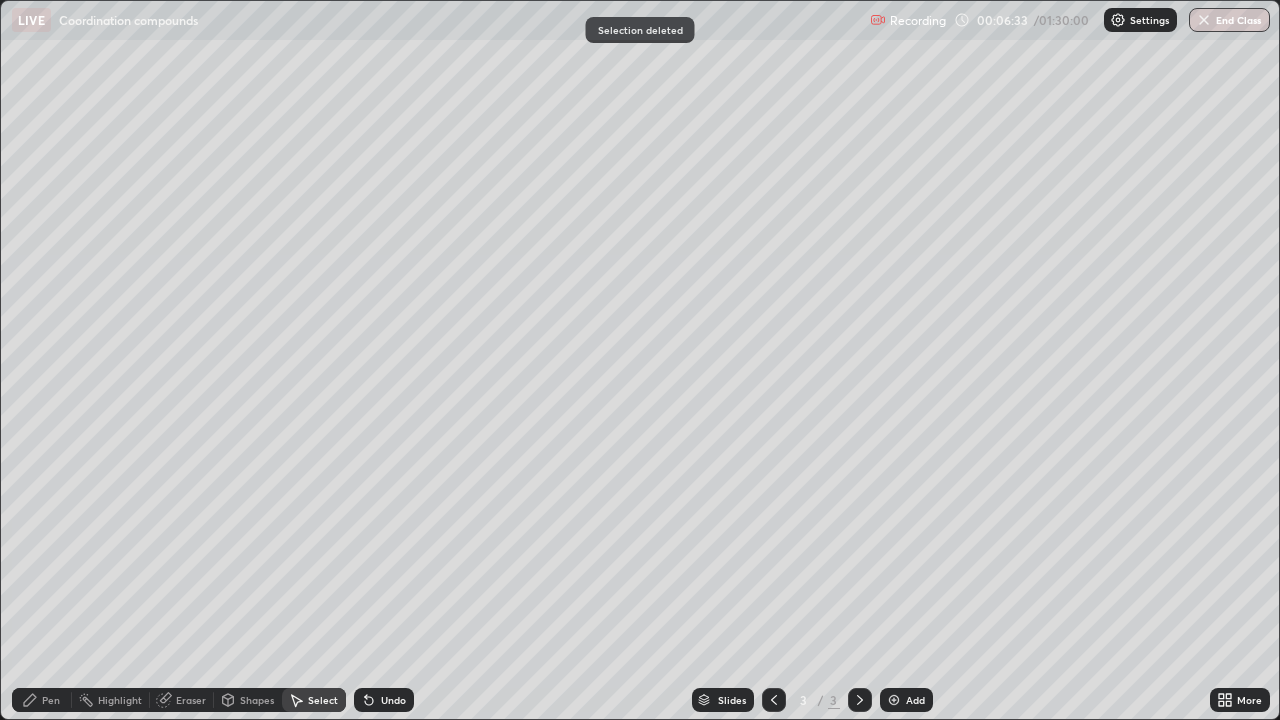 click on "Pen" at bounding box center [42, 700] 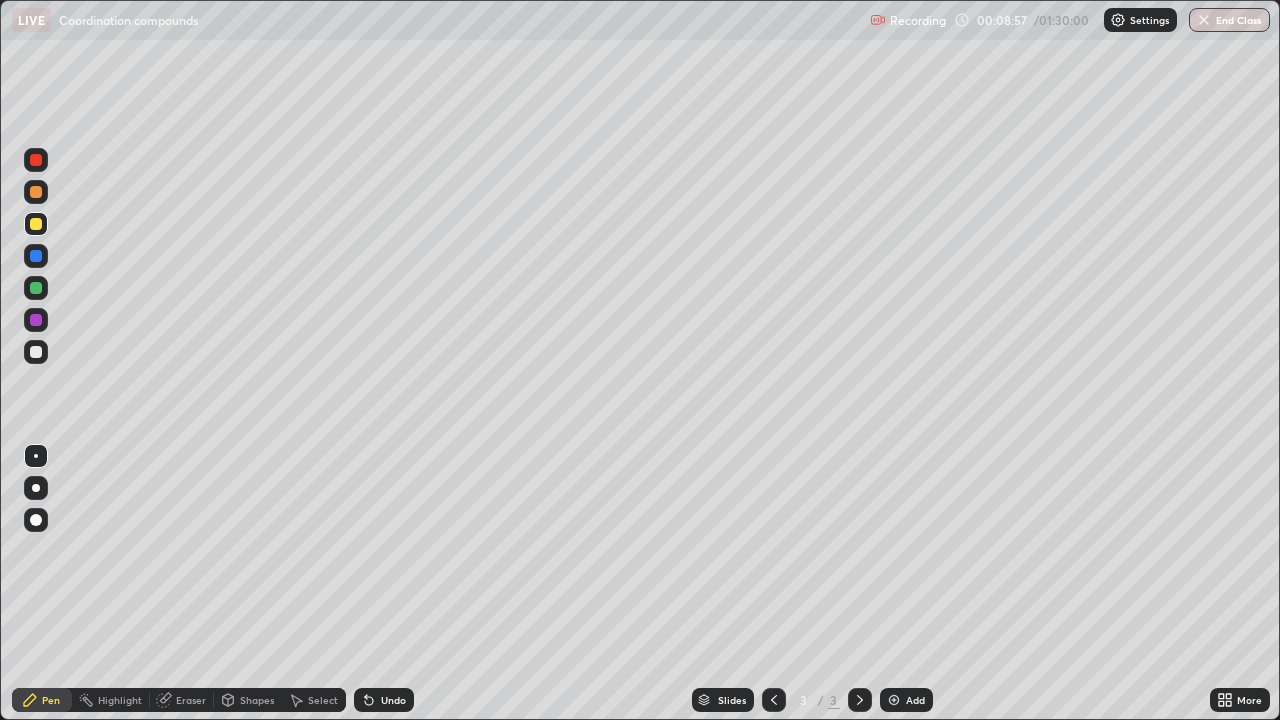 click on "Add" at bounding box center (906, 700) 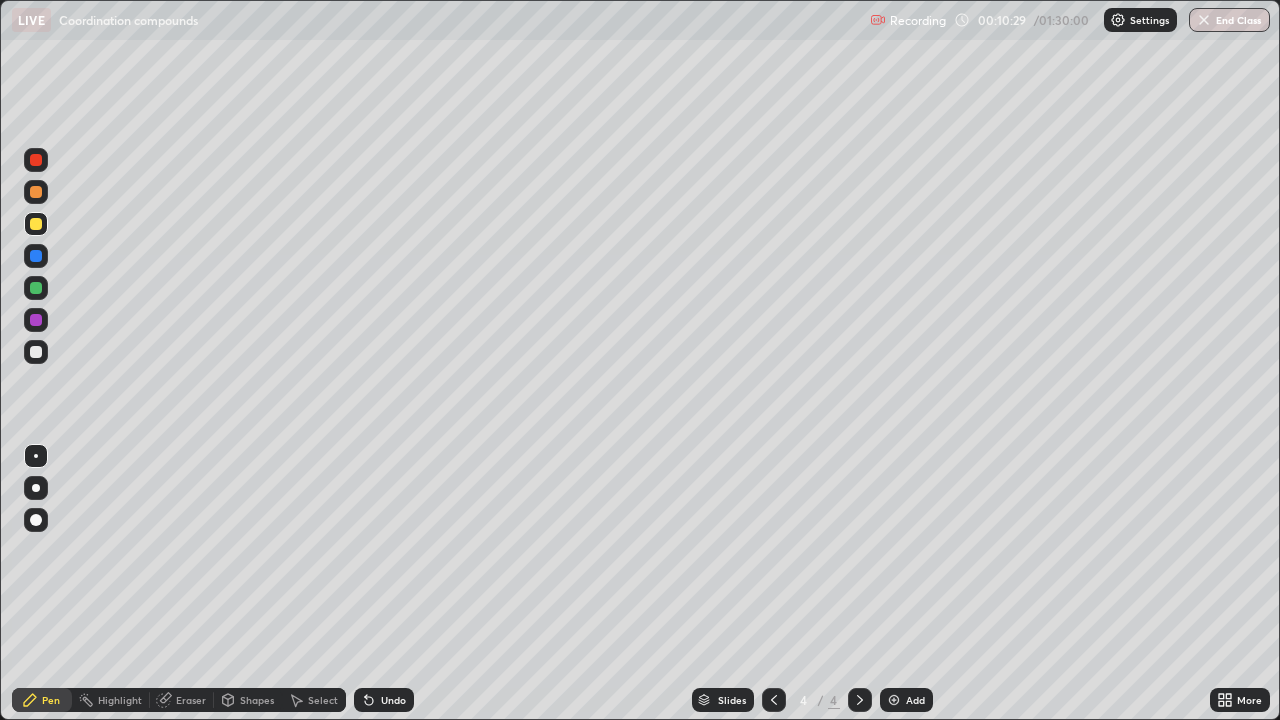 click on "Undo" at bounding box center [393, 700] 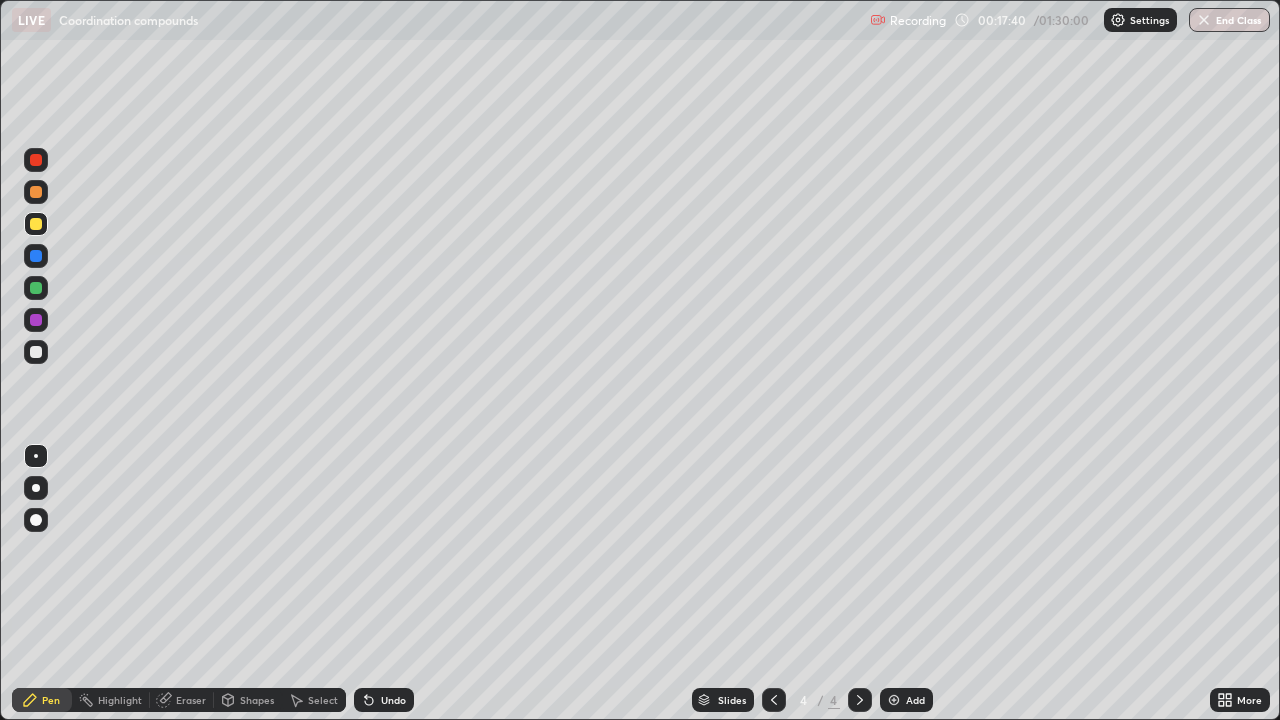 click on "Add" at bounding box center (915, 700) 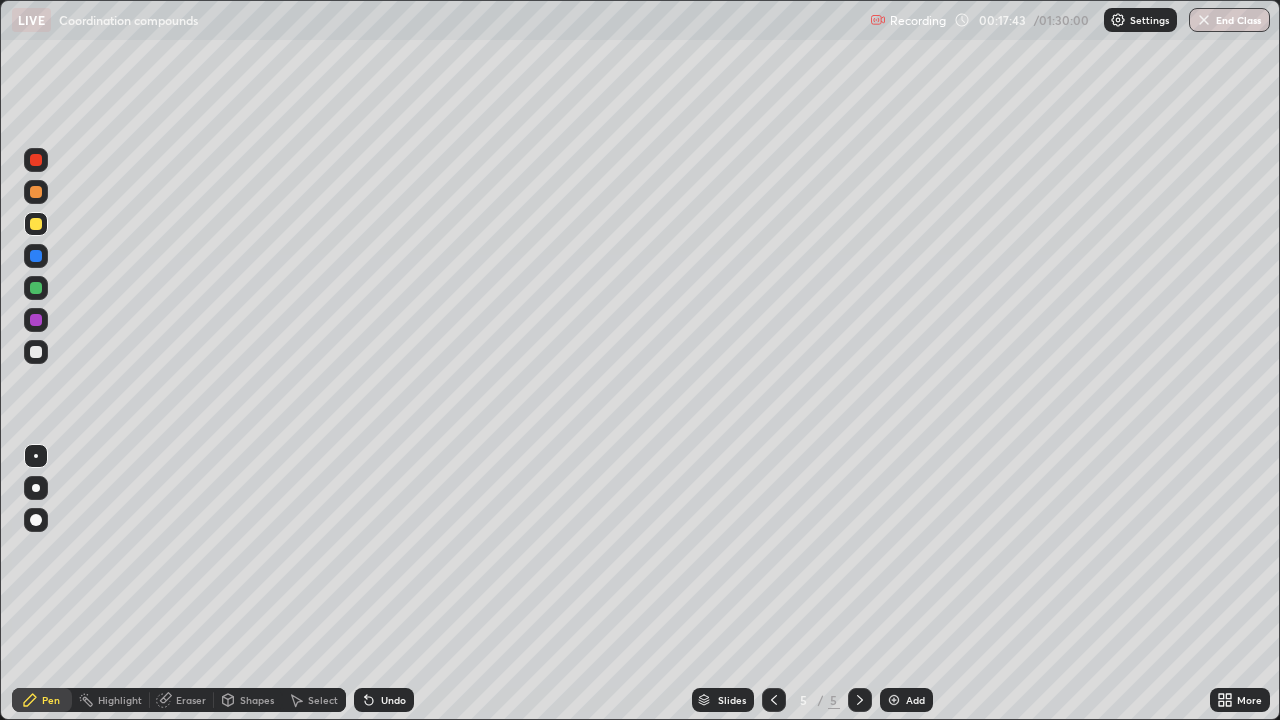 click at bounding box center (36, 288) 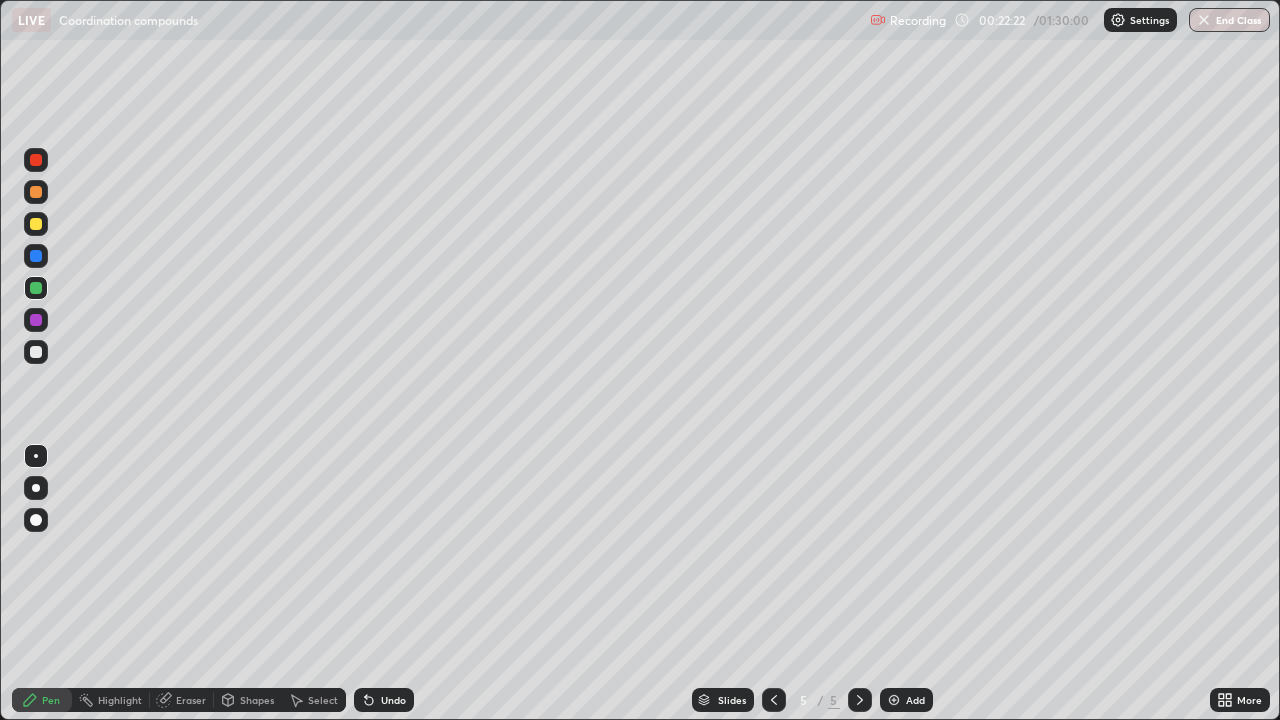 click at bounding box center [894, 700] 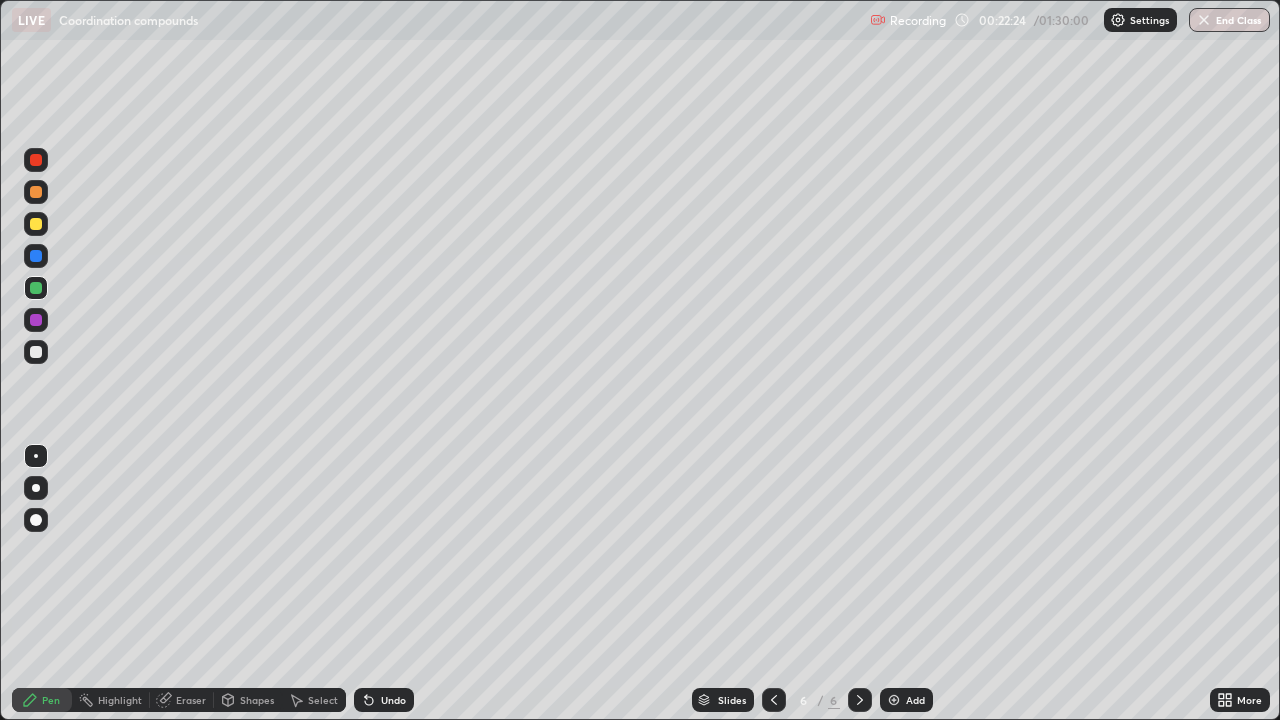 click at bounding box center (36, 224) 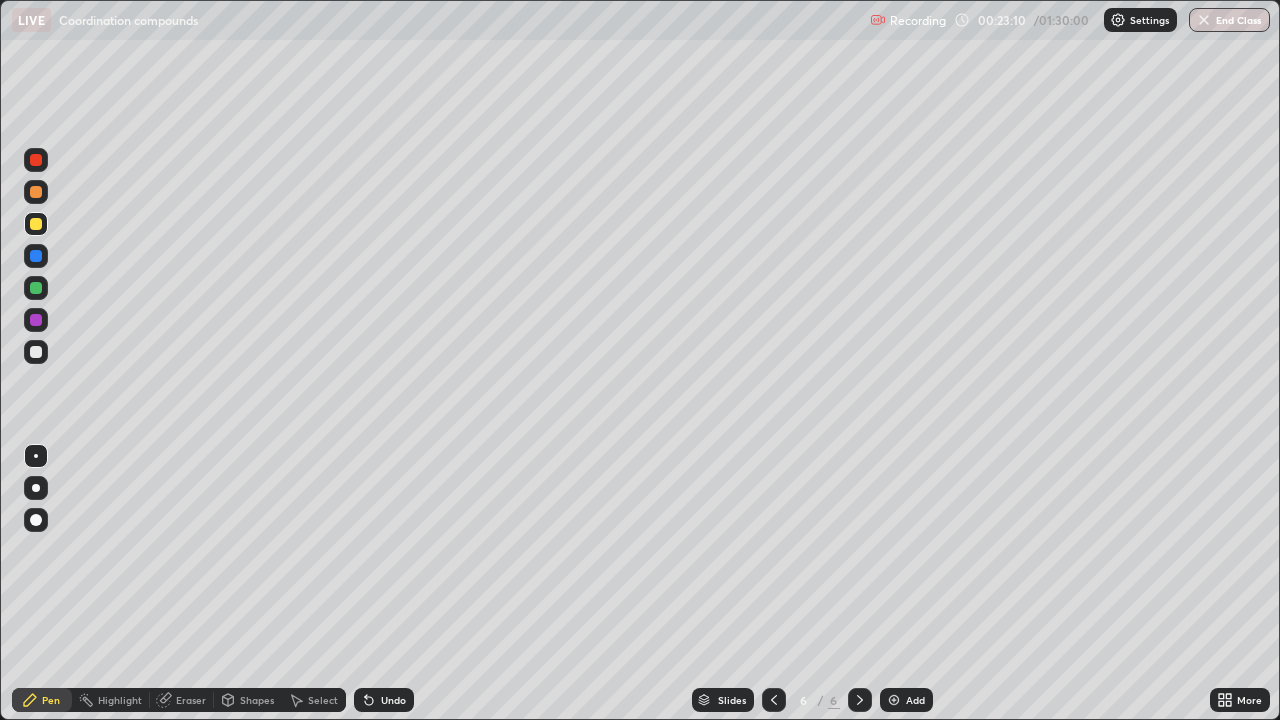 click at bounding box center (36, 288) 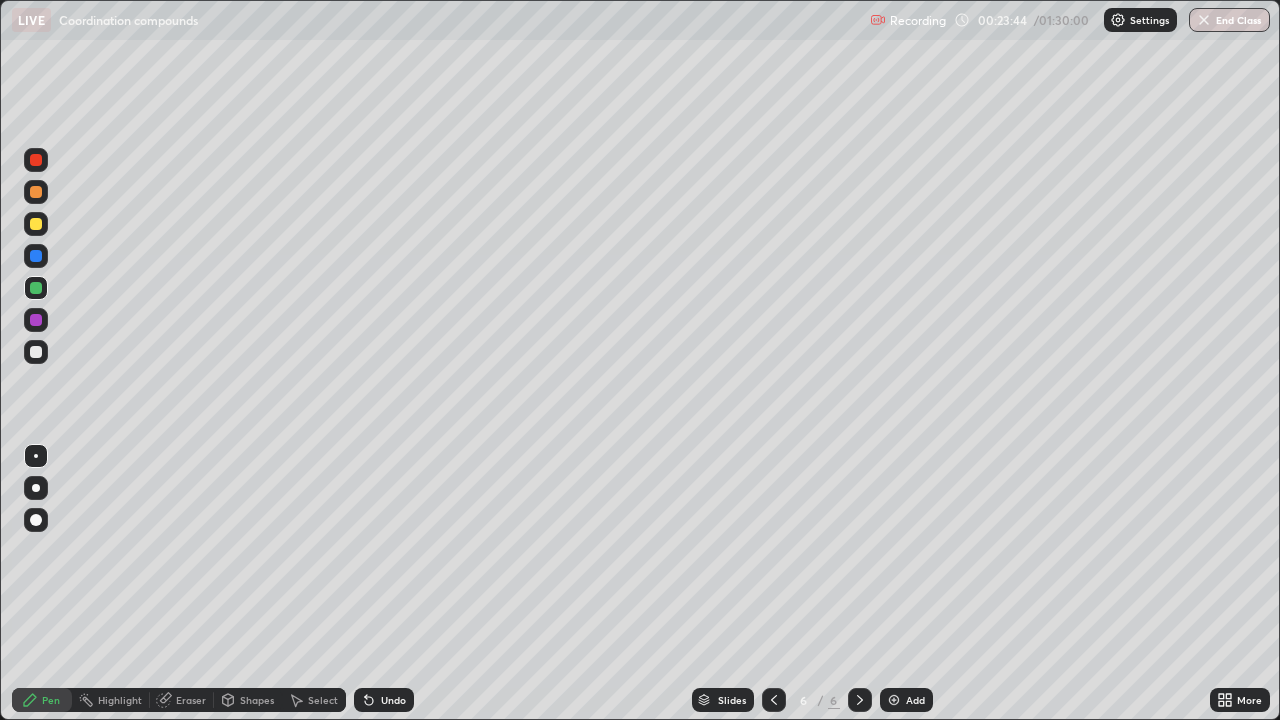 click on "Eraser" at bounding box center (191, 700) 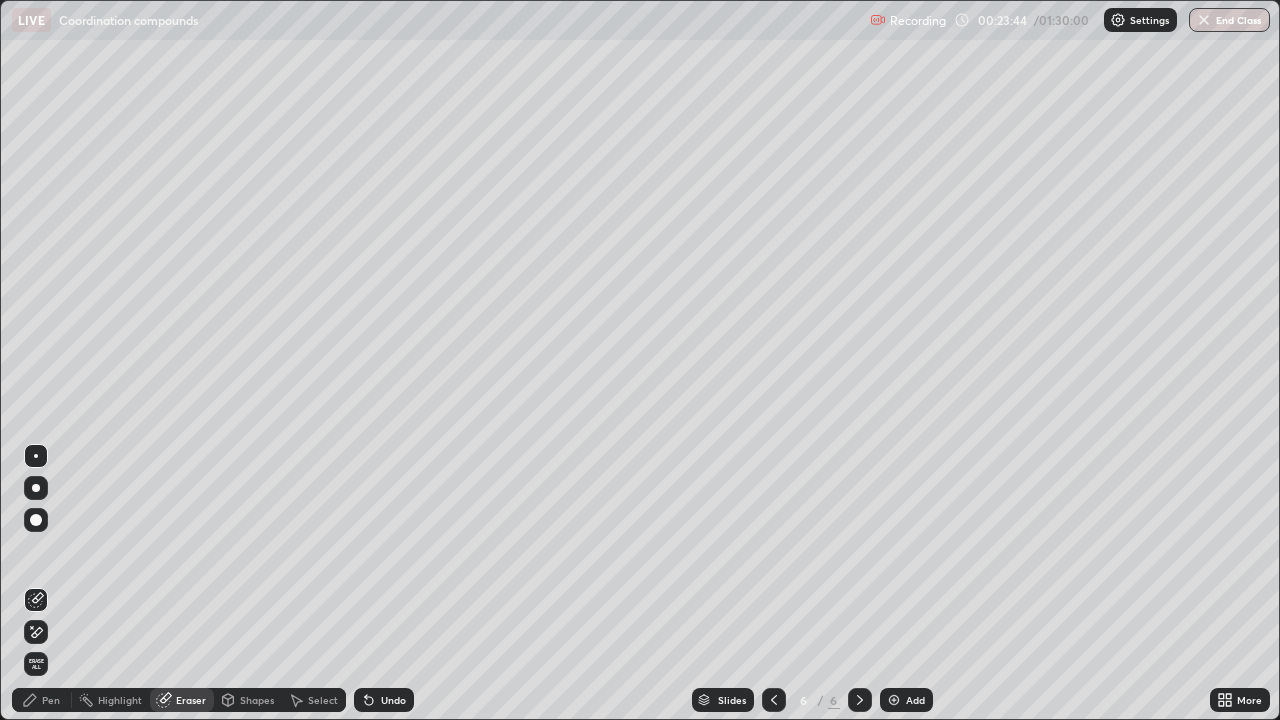 click on "Eraser" at bounding box center (191, 700) 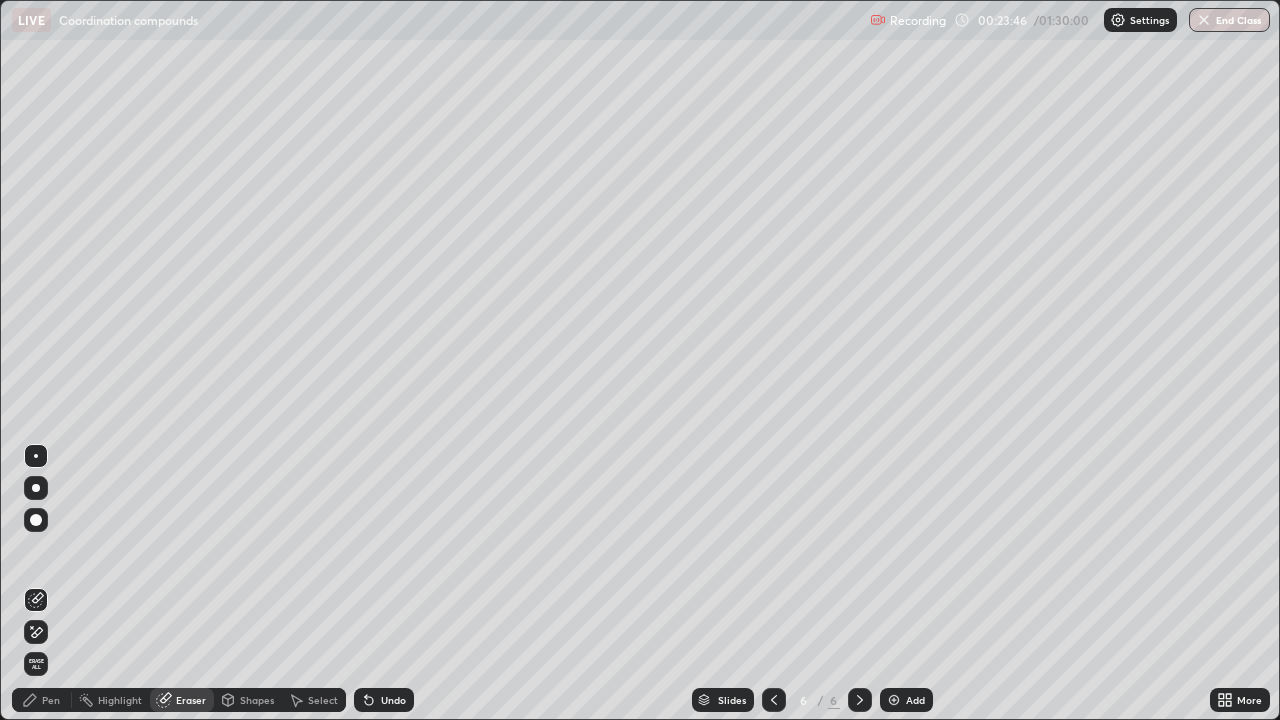 click on "Pen" at bounding box center (51, 700) 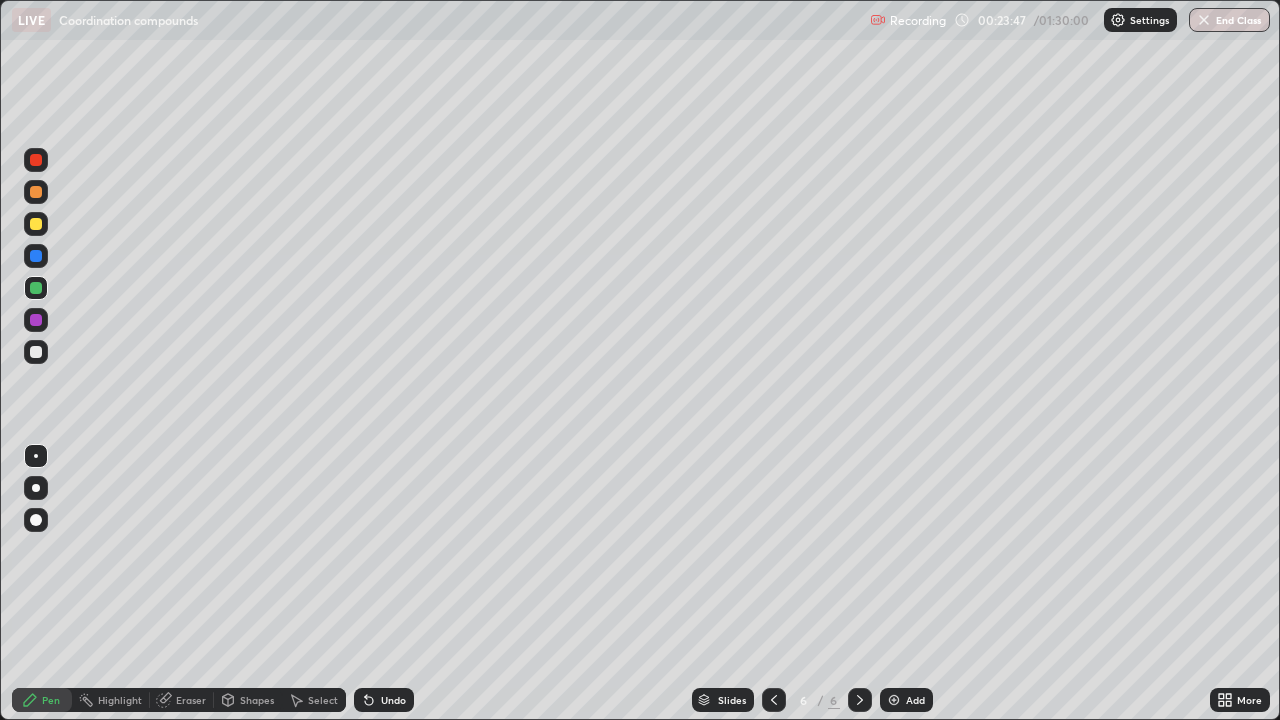click on "Shapes" at bounding box center [248, 700] 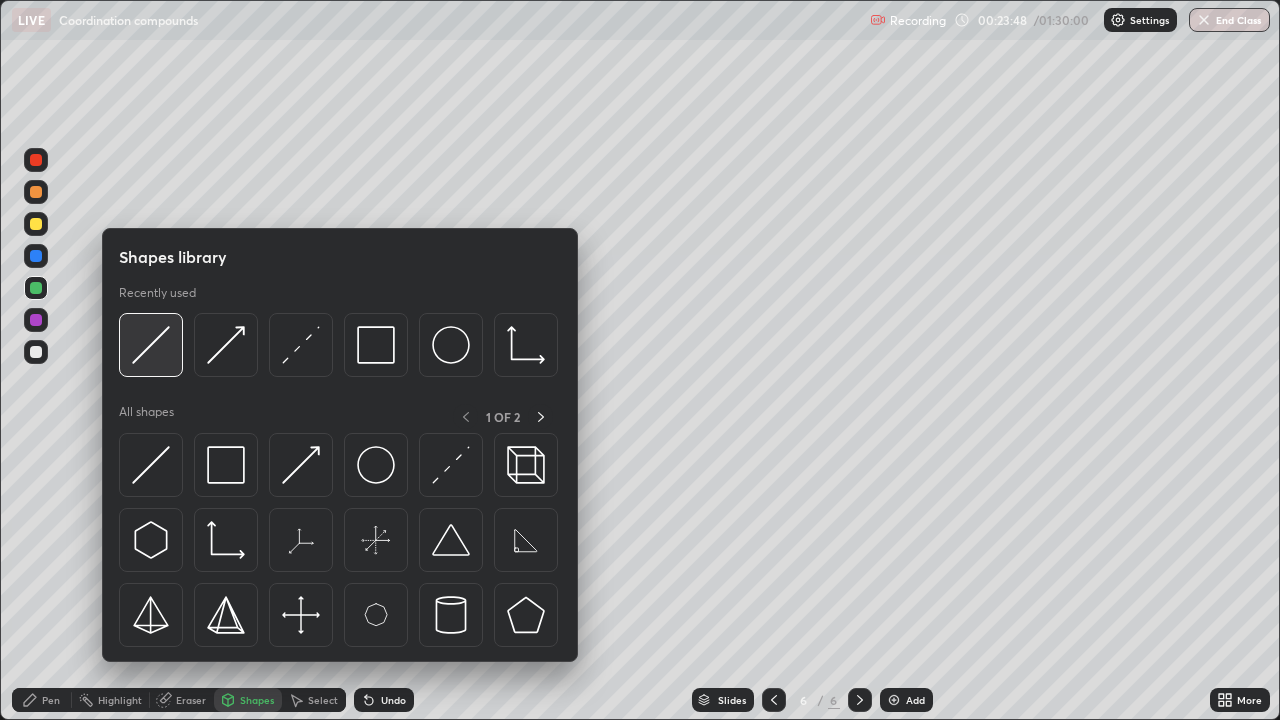 click at bounding box center [151, 345] 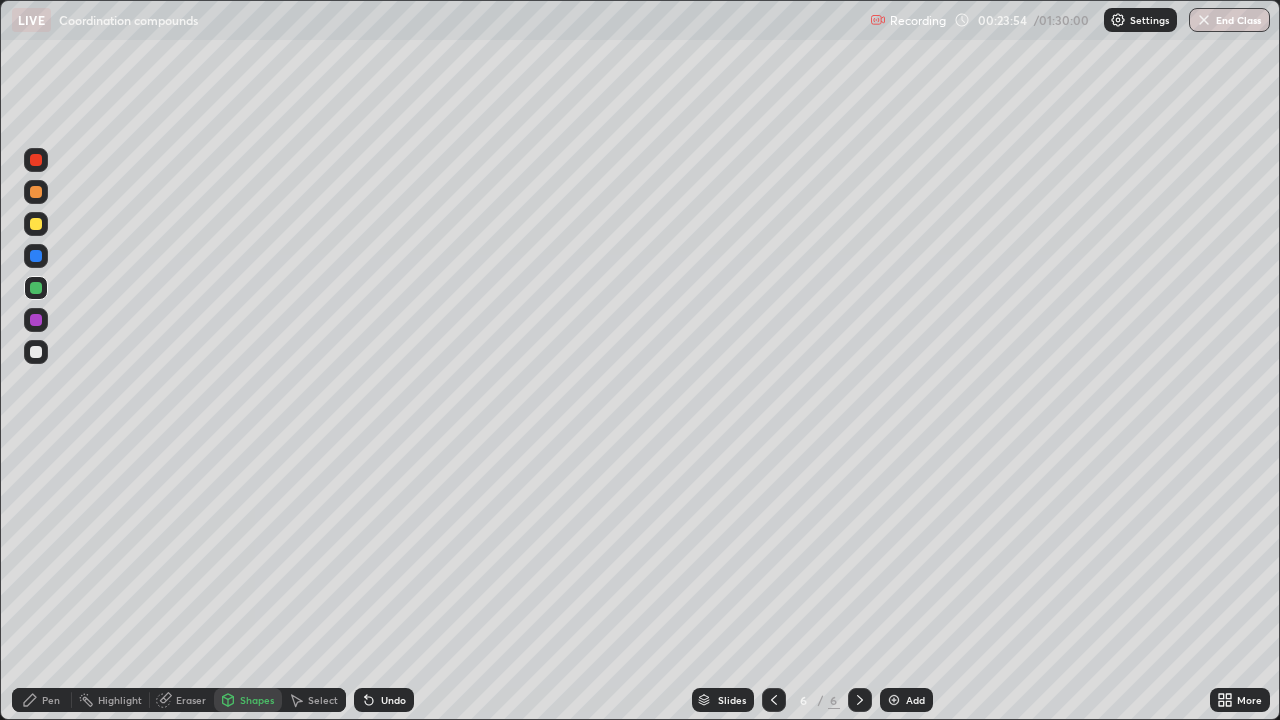 click on "Pen" at bounding box center (42, 700) 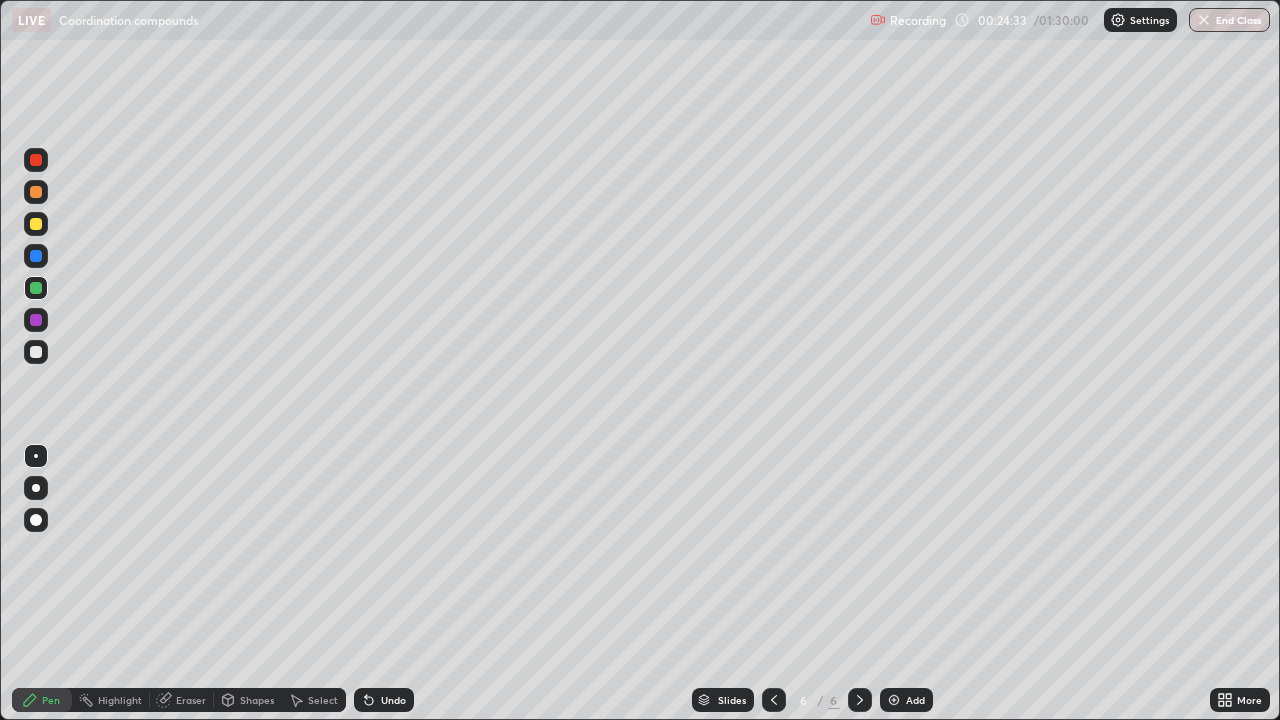 click 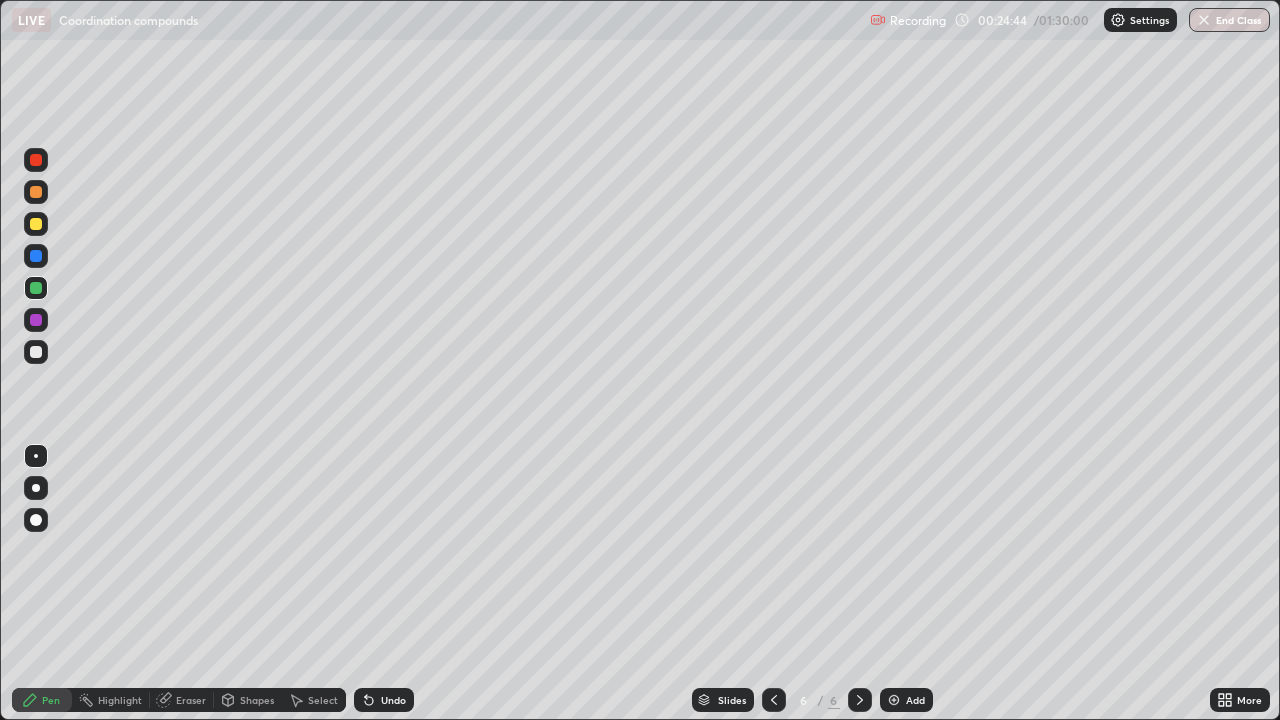 click at bounding box center [36, 352] 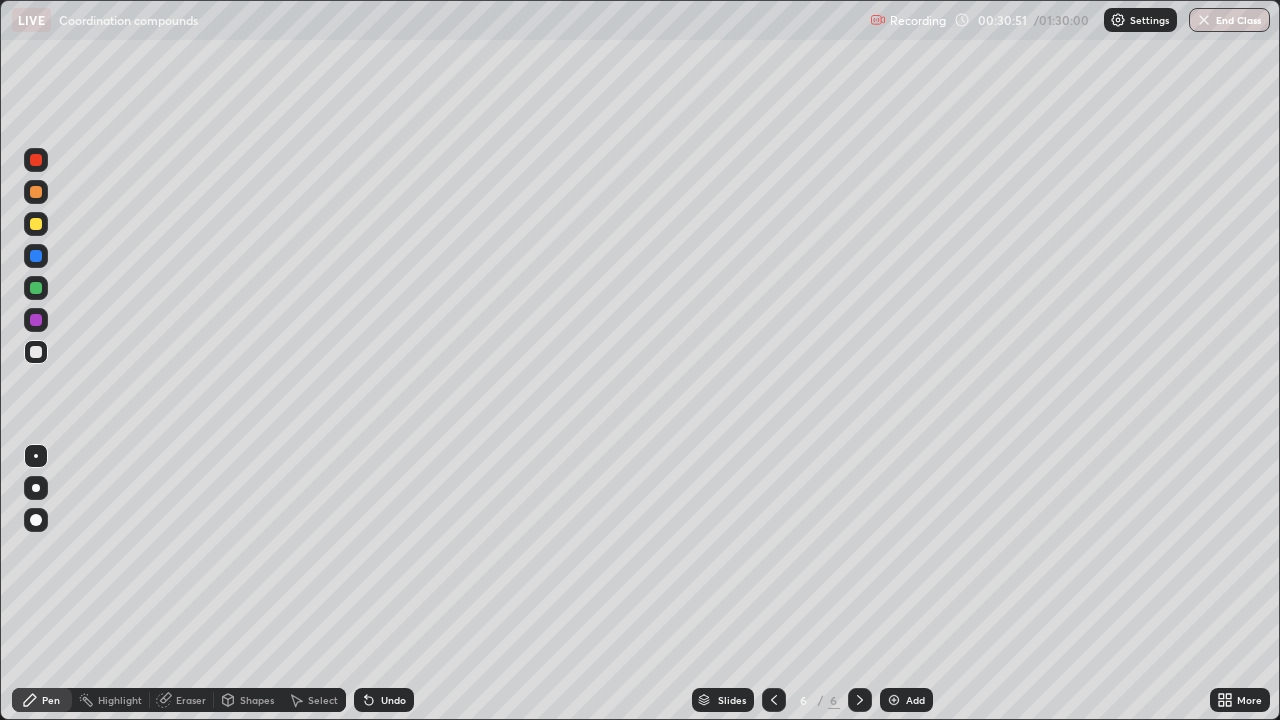 click on "Add" at bounding box center [915, 700] 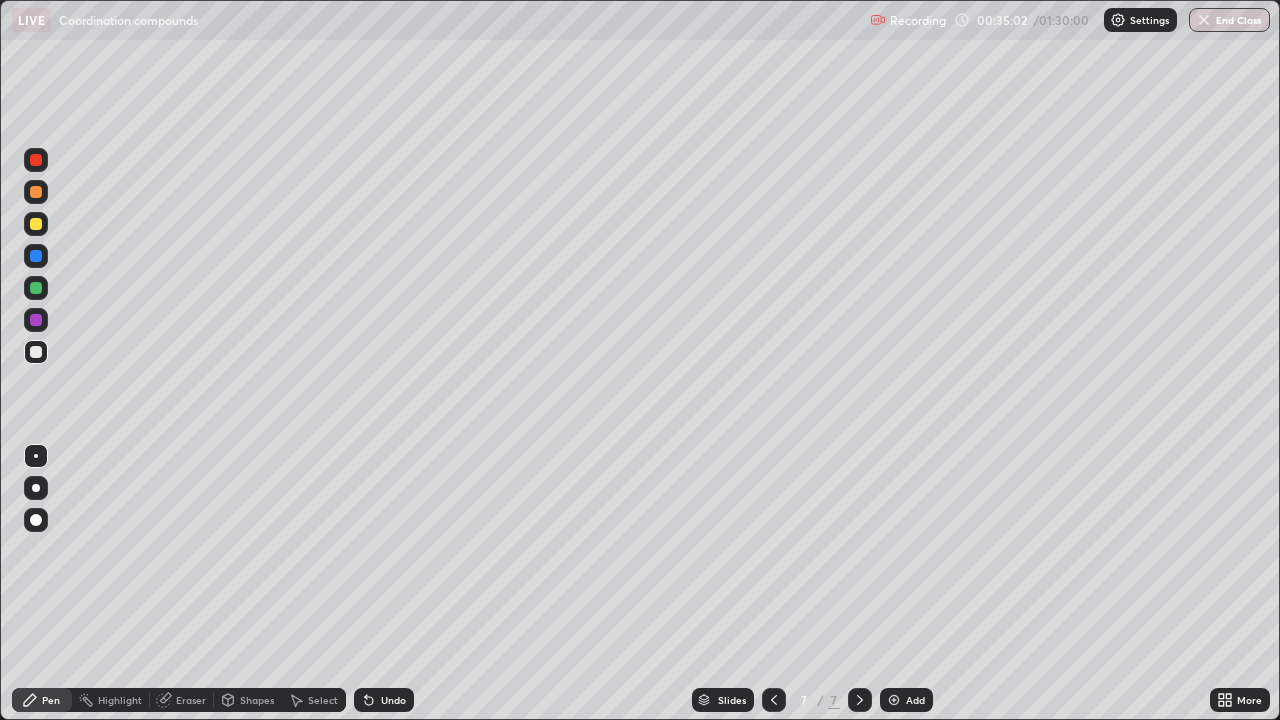 click at bounding box center [36, 288] 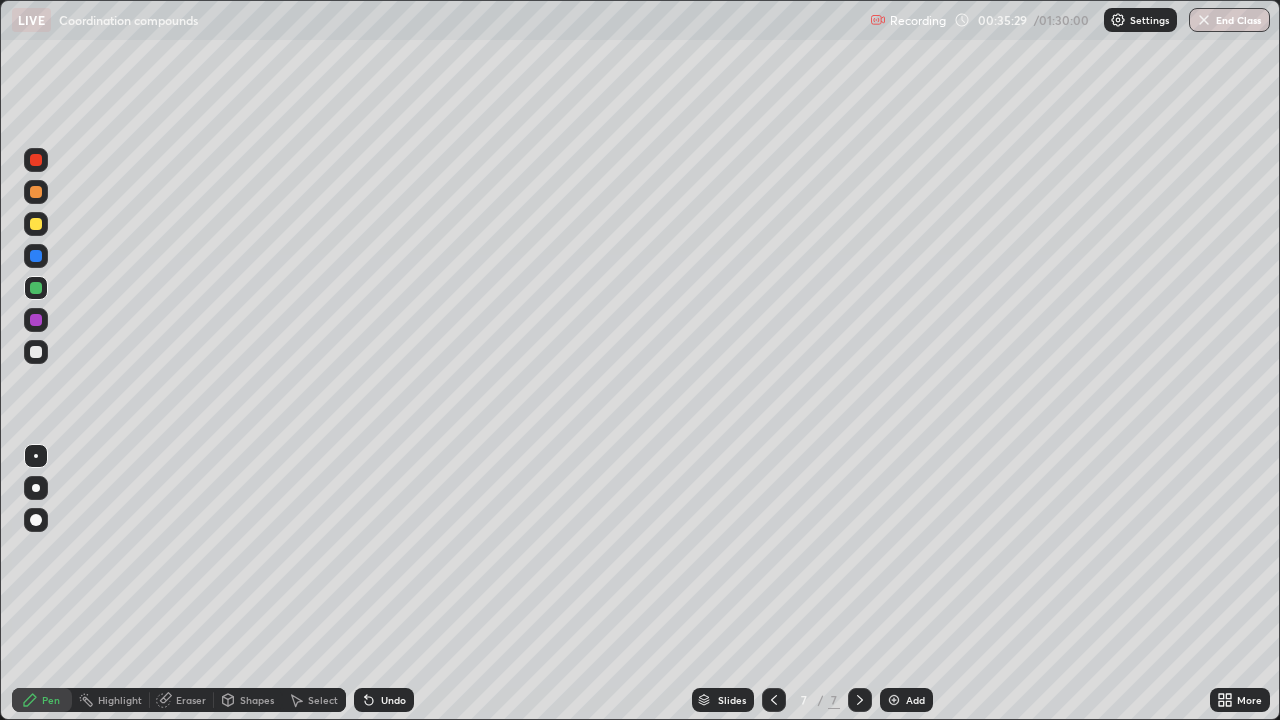 click at bounding box center (36, 352) 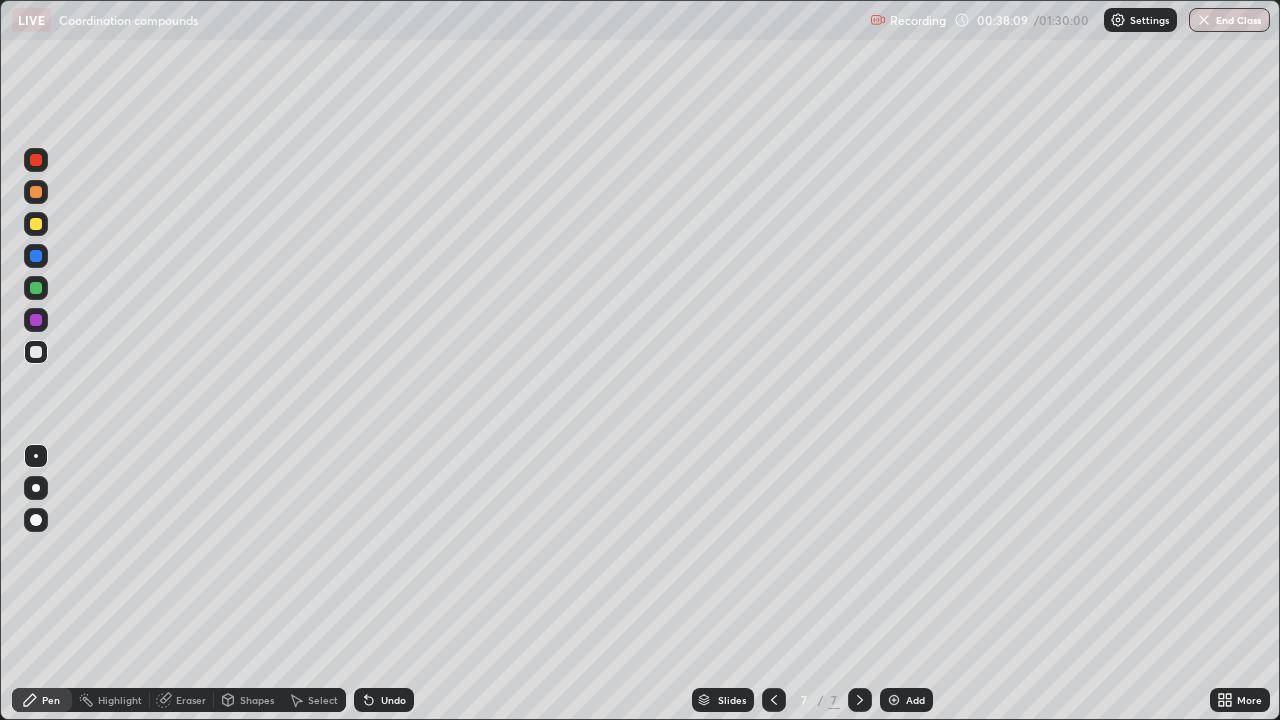 click on "Add" at bounding box center (906, 700) 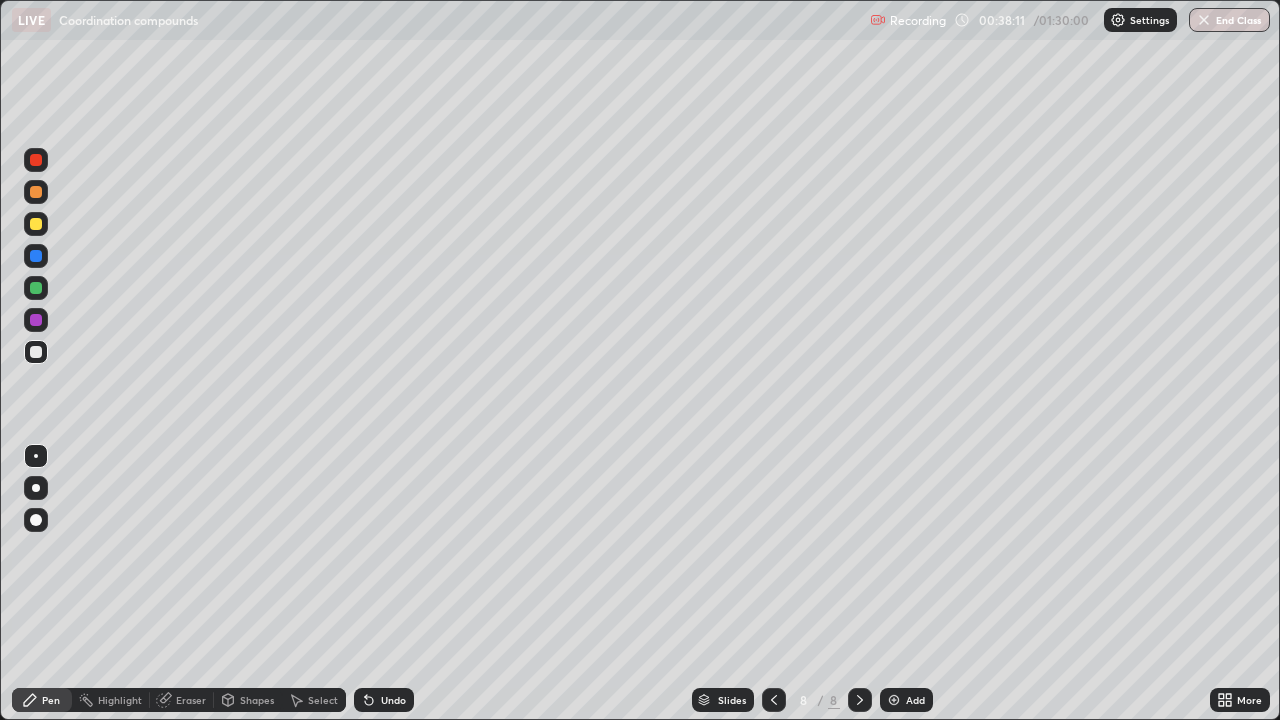click at bounding box center [36, 224] 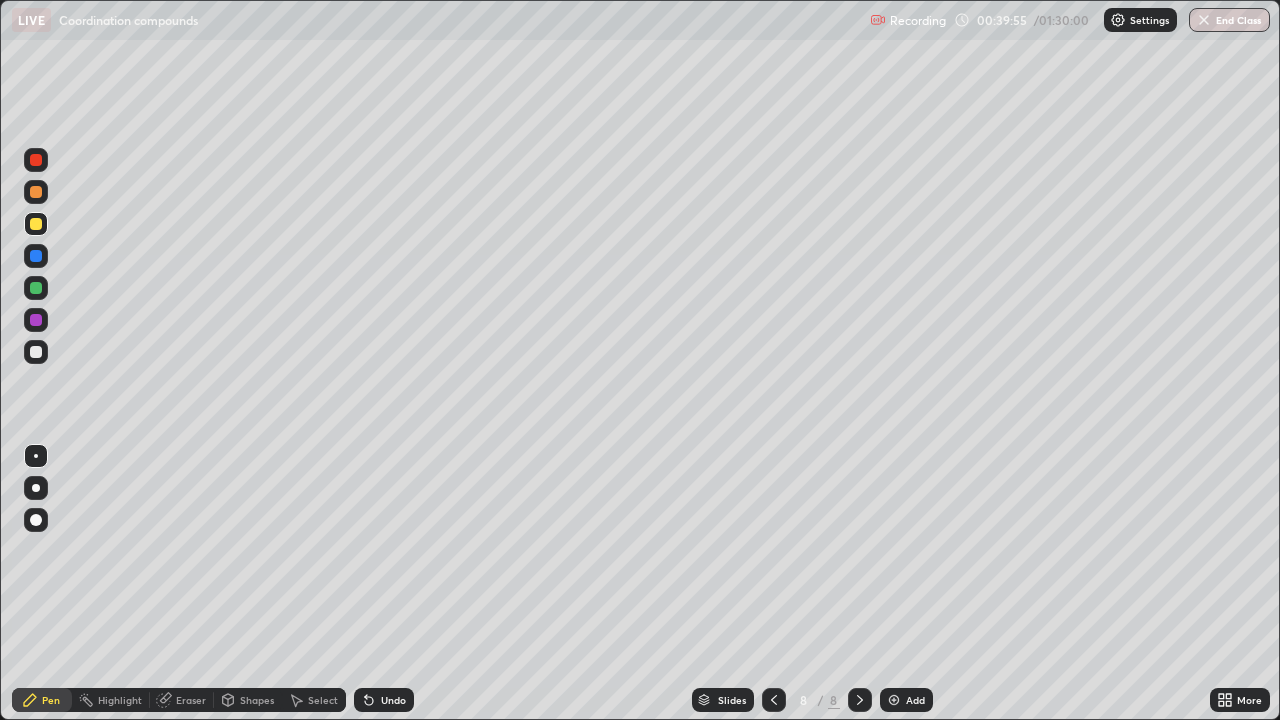 click 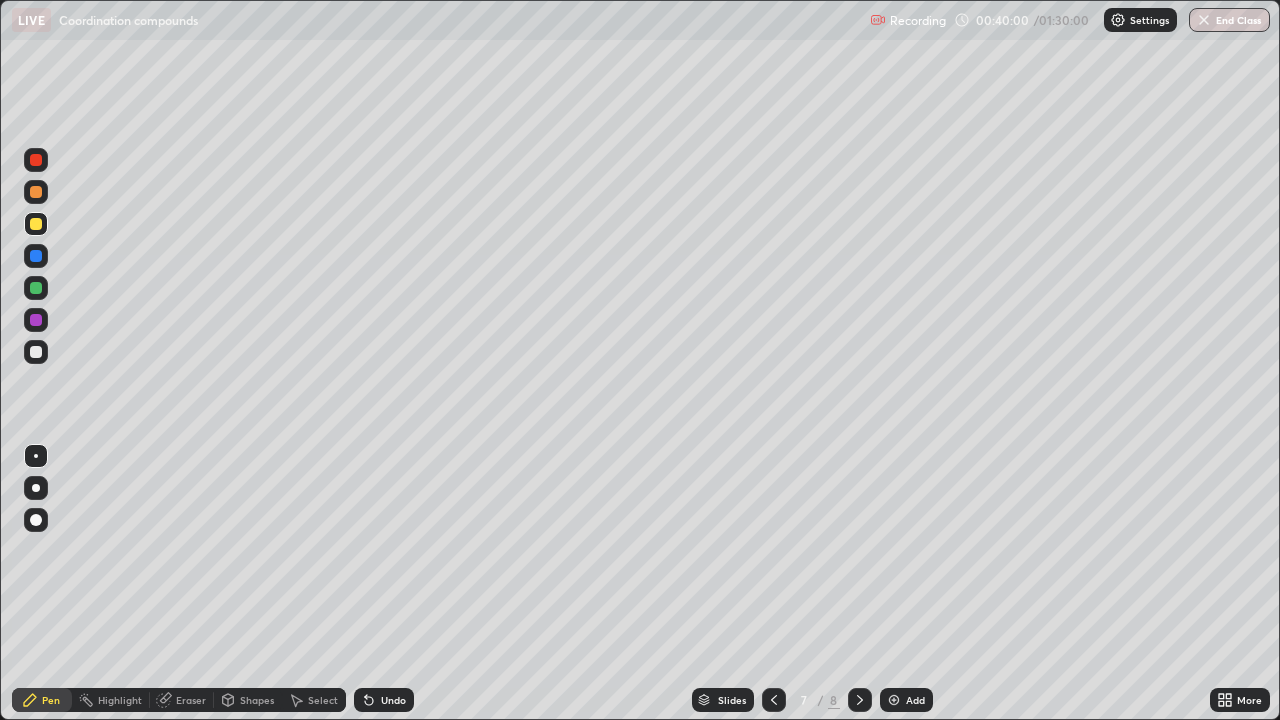 click at bounding box center (860, 700) 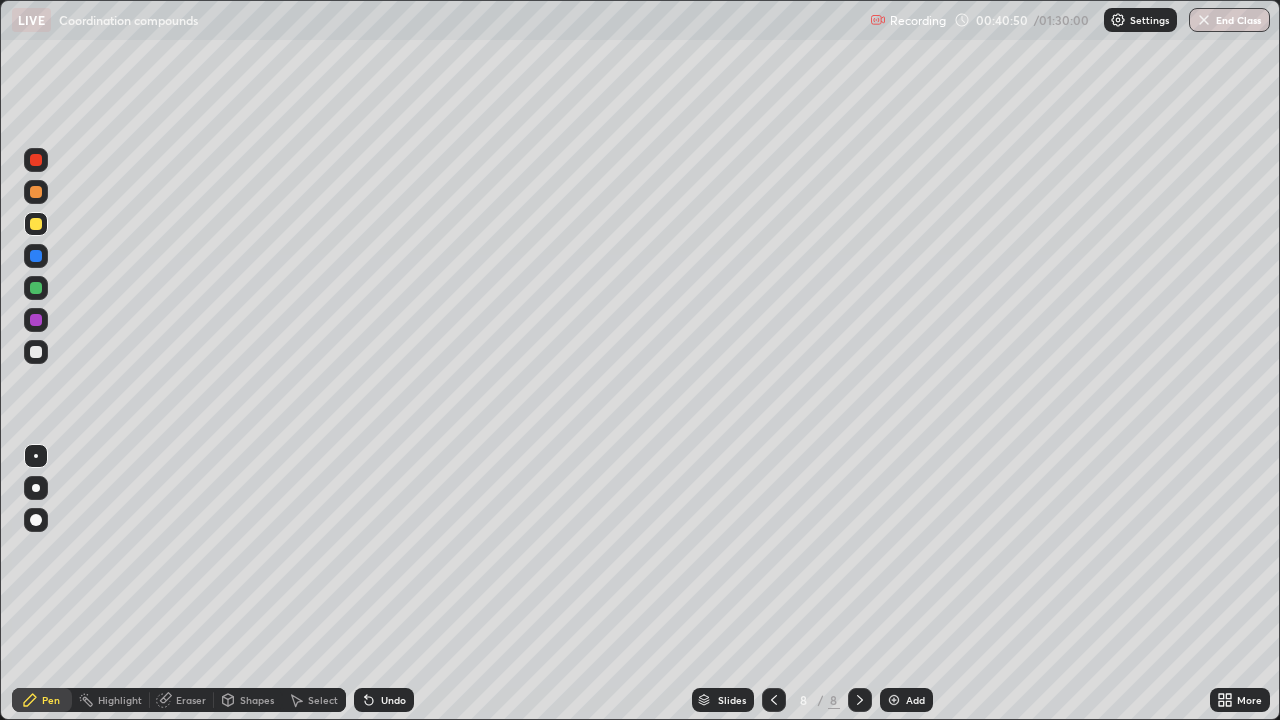 click at bounding box center [774, 700] 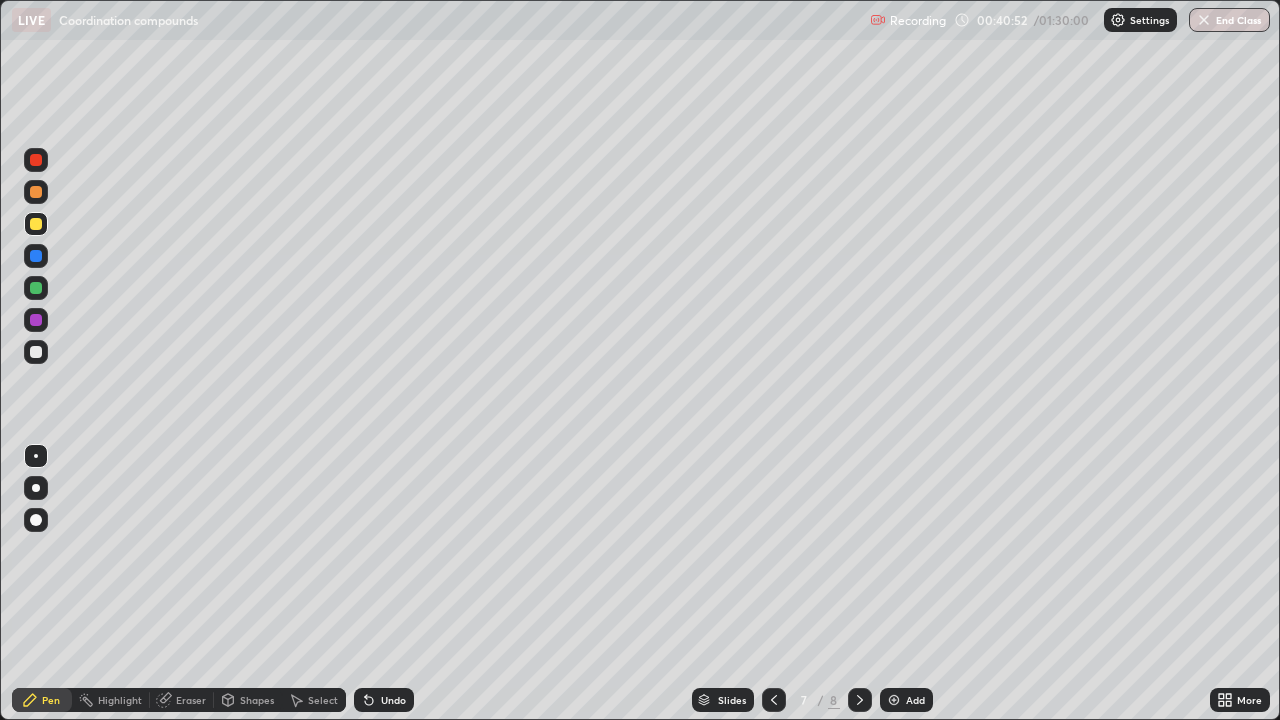 click 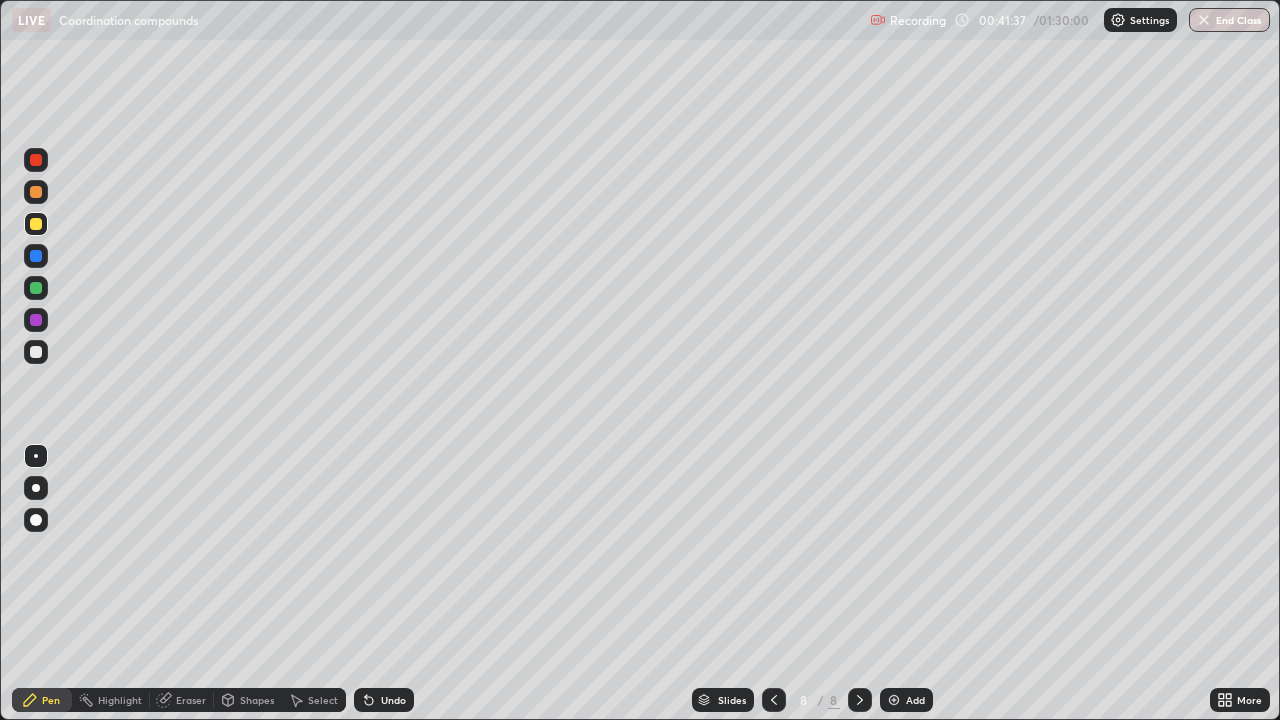 click 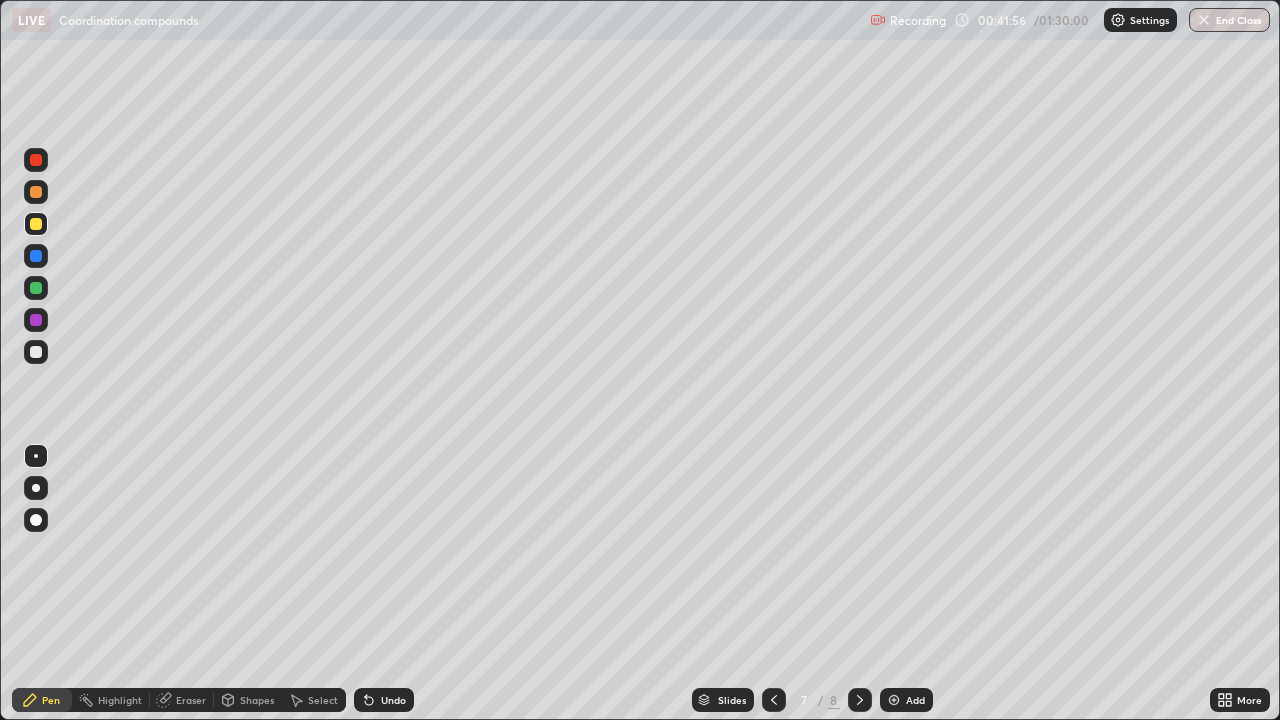 click 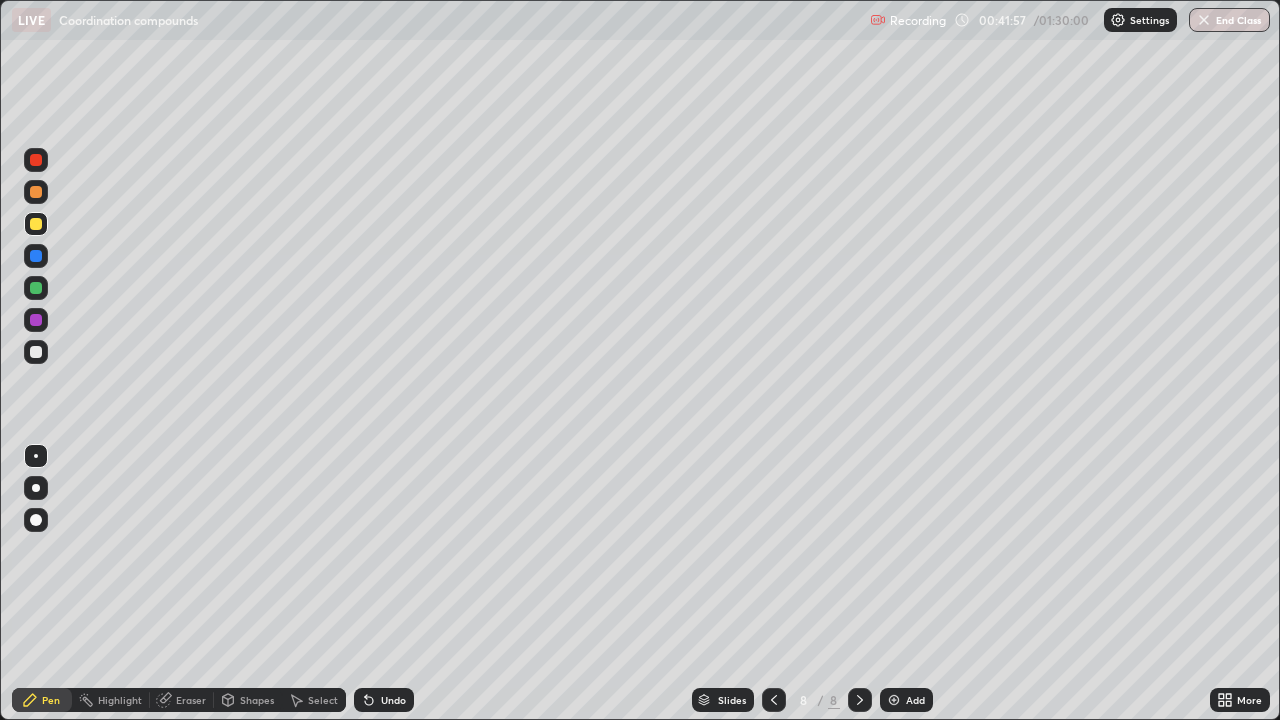 click 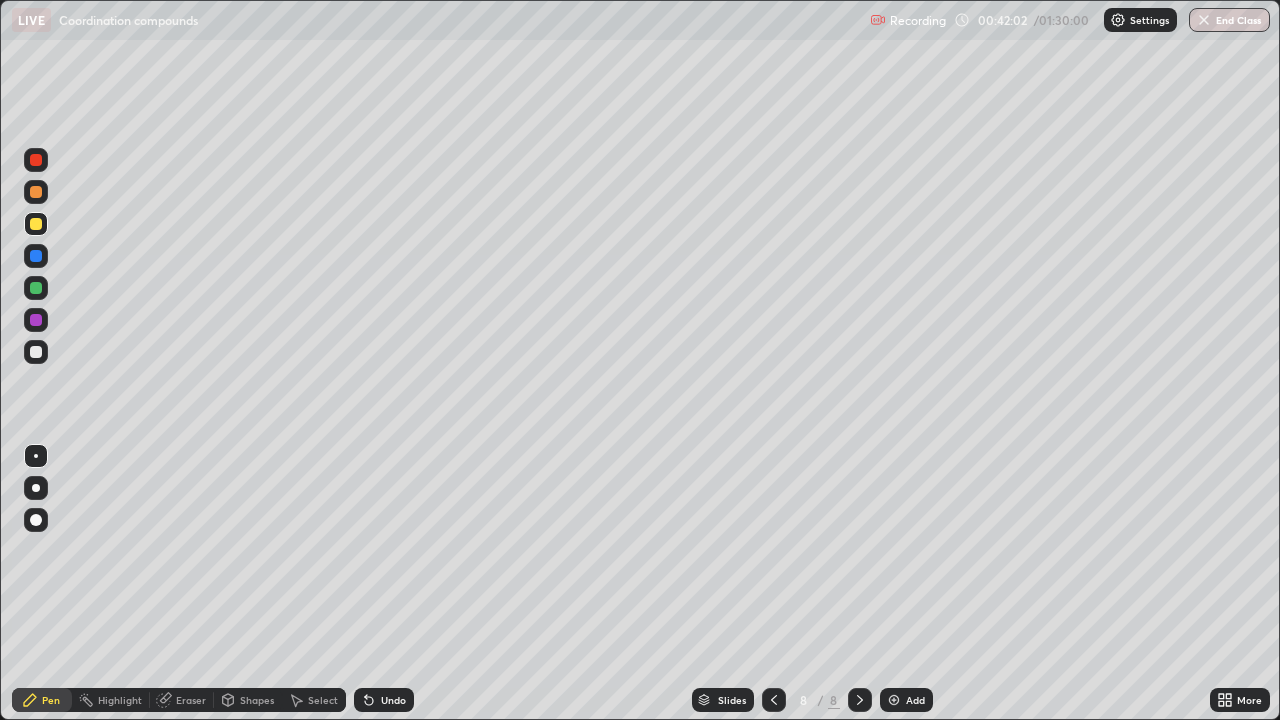 click on "Undo" at bounding box center (393, 700) 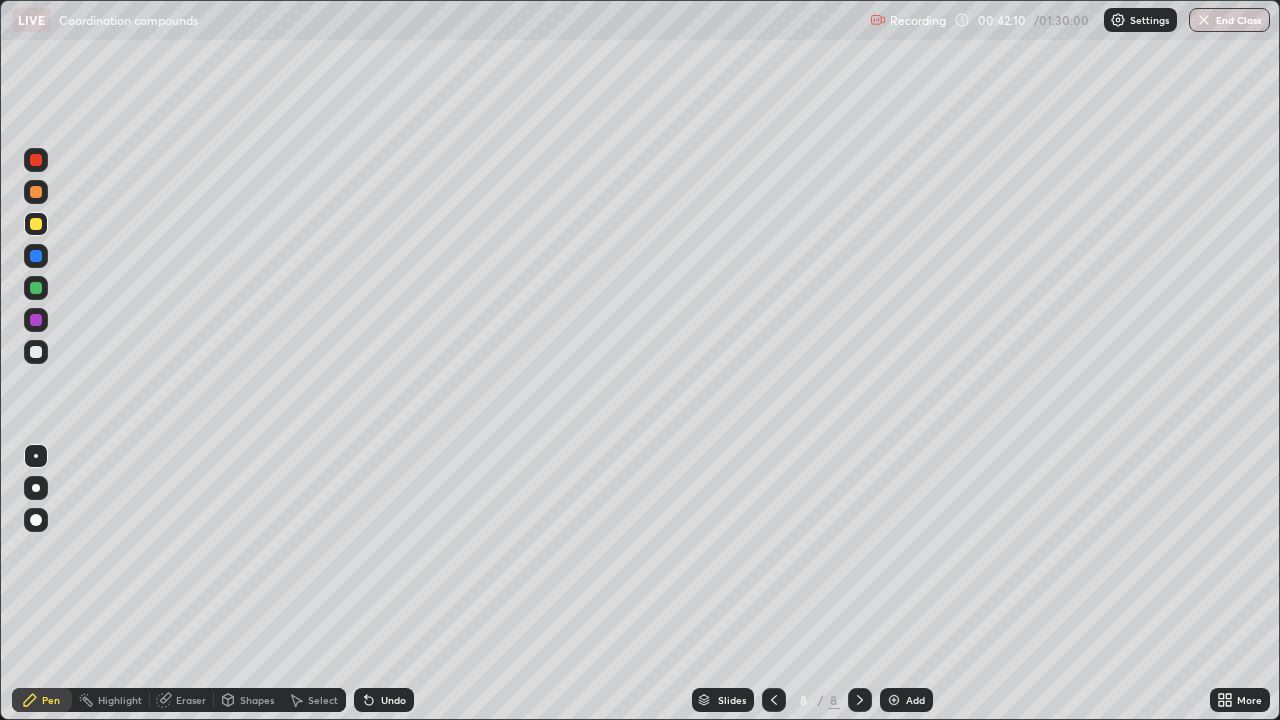 click at bounding box center [774, 700] 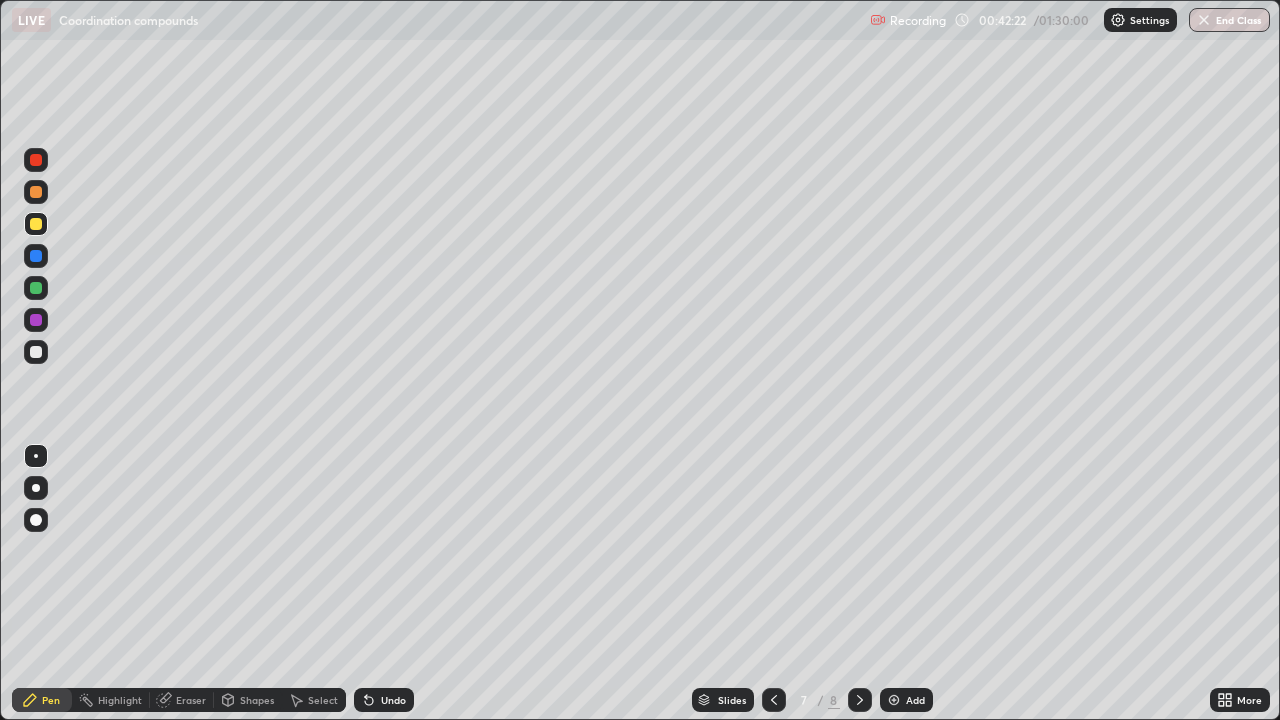 click 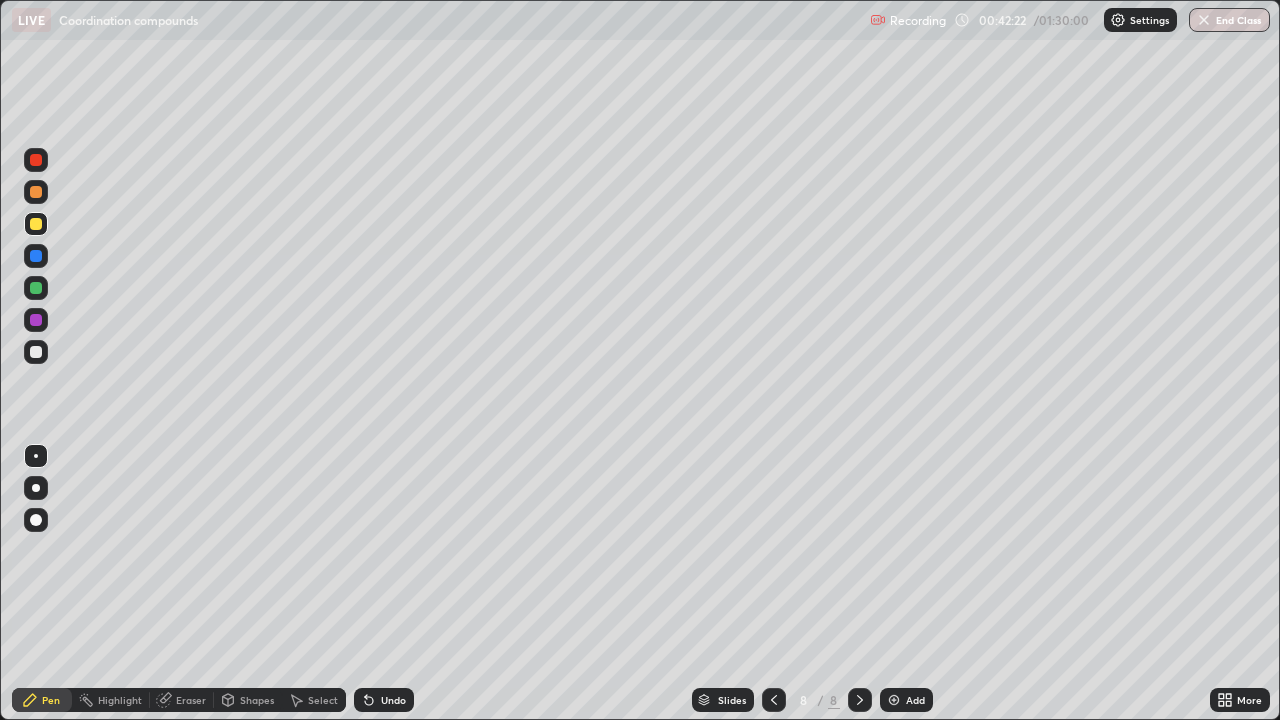 click 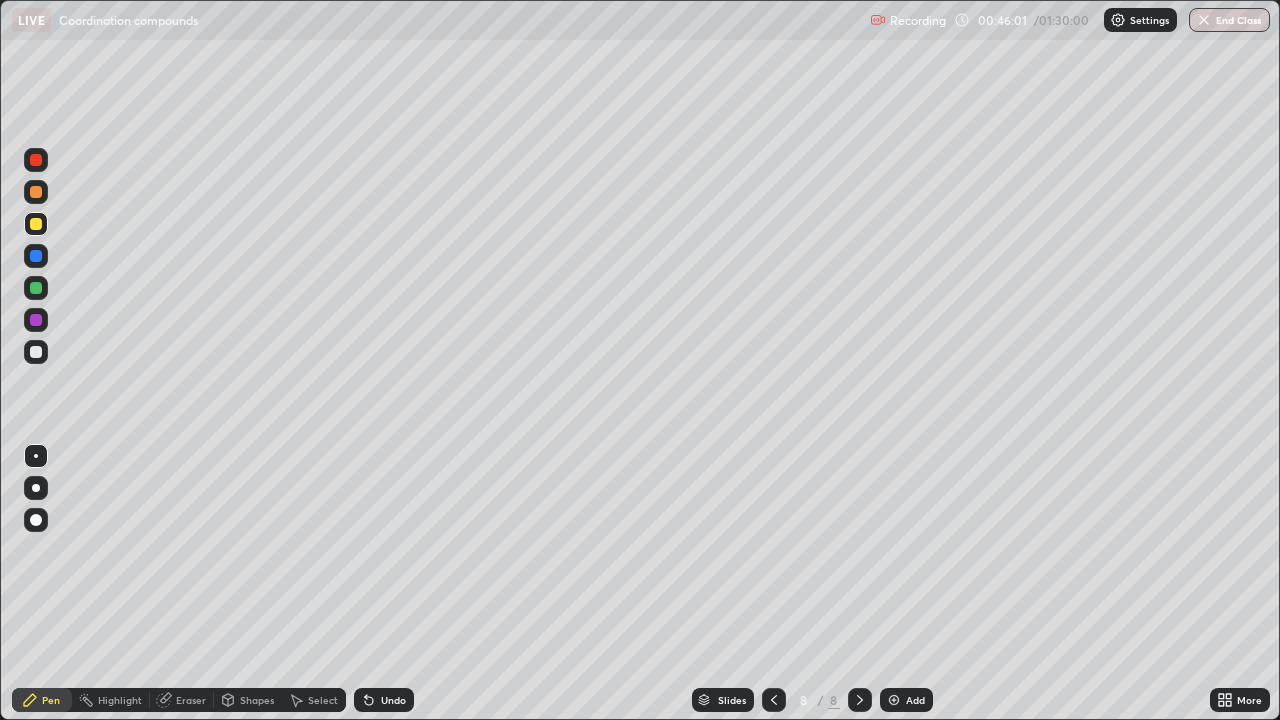 click at bounding box center (894, 700) 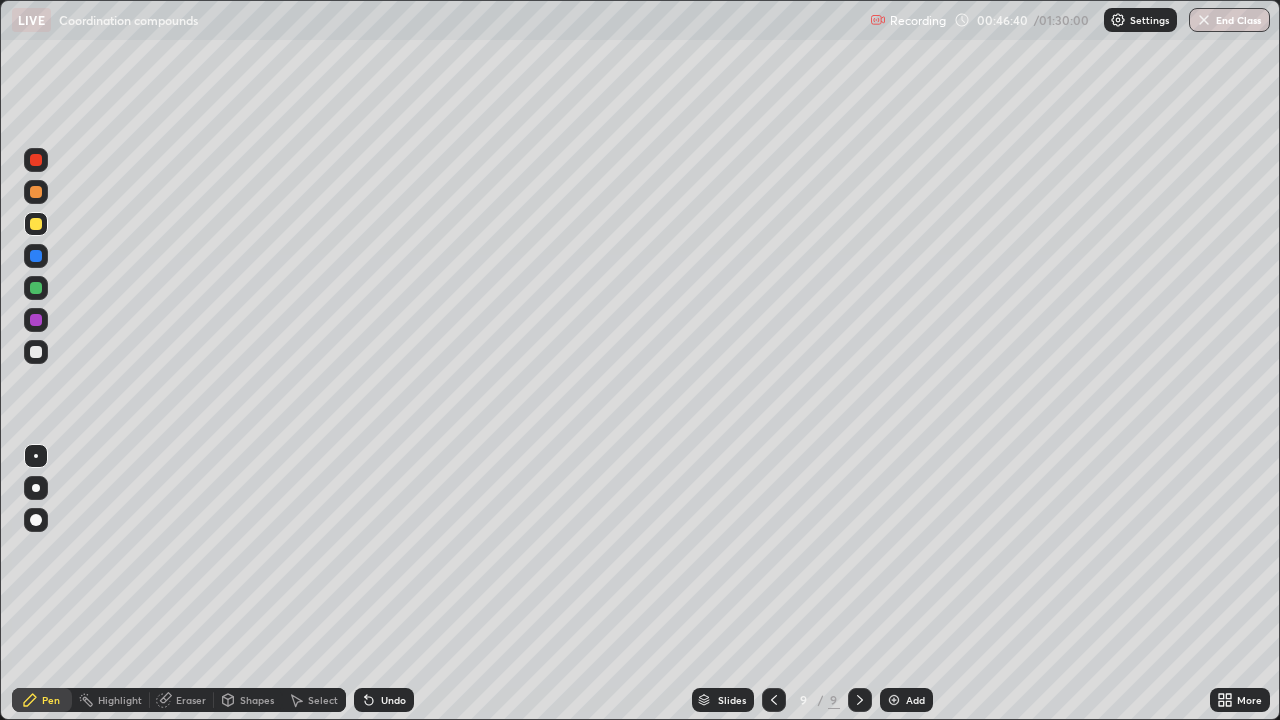 click at bounding box center (36, 288) 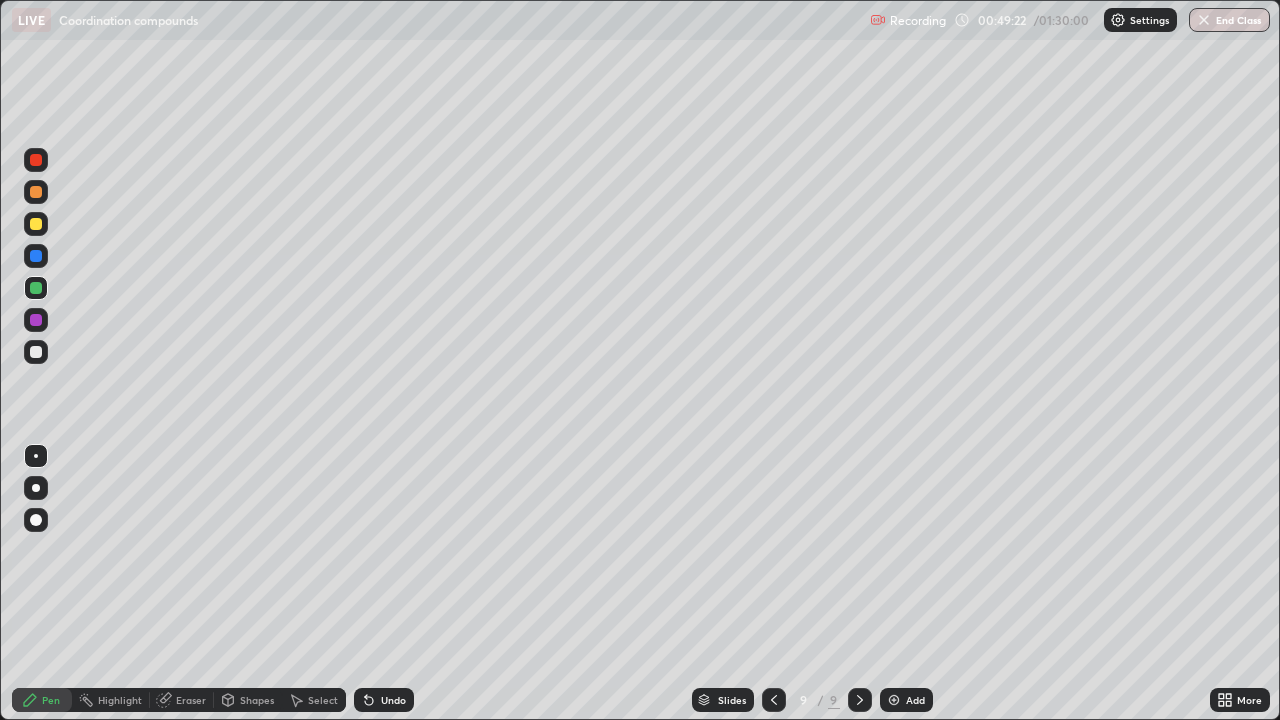 click on "Add" at bounding box center (915, 700) 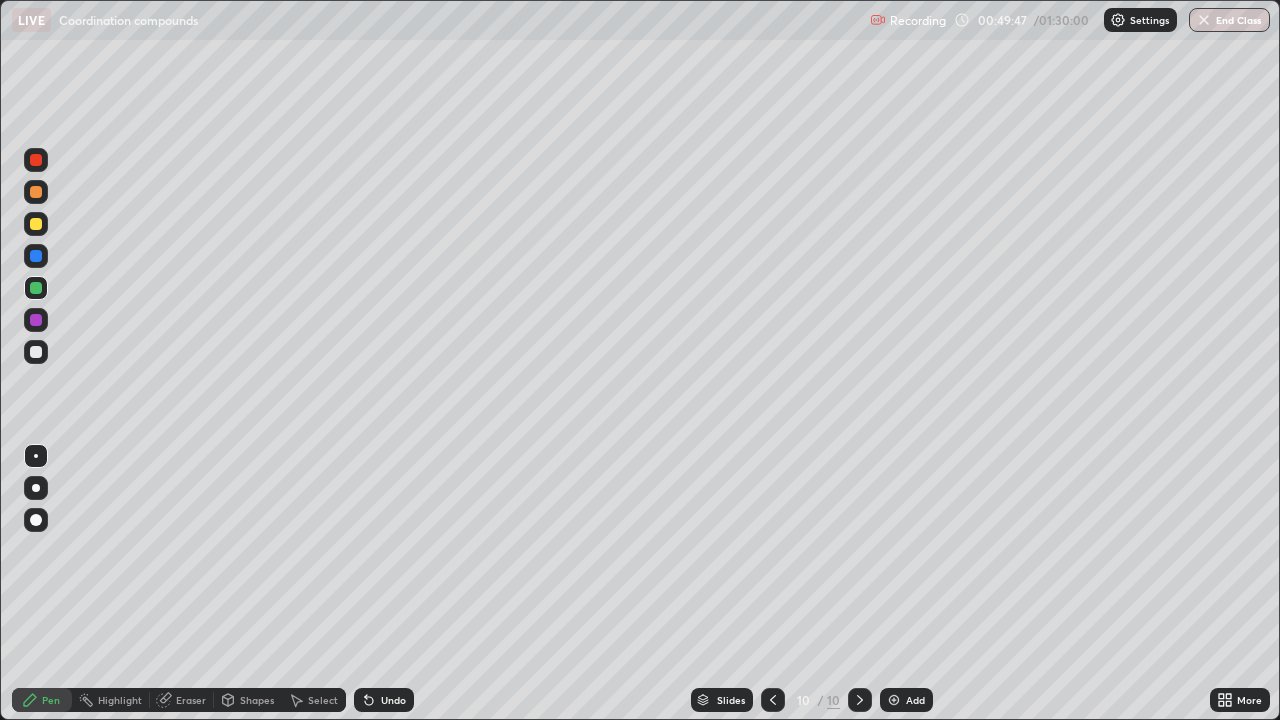 click on "Shapes" at bounding box center [257, 700] 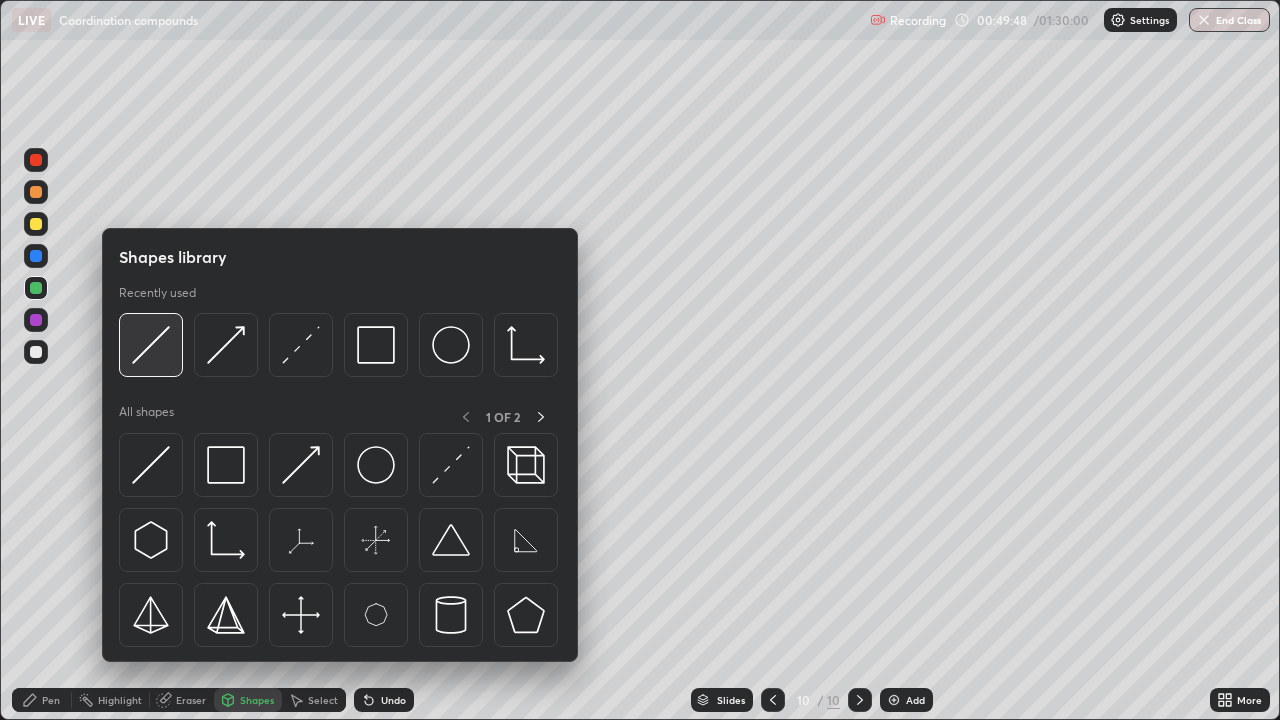 click at bounding box center [151, 345] 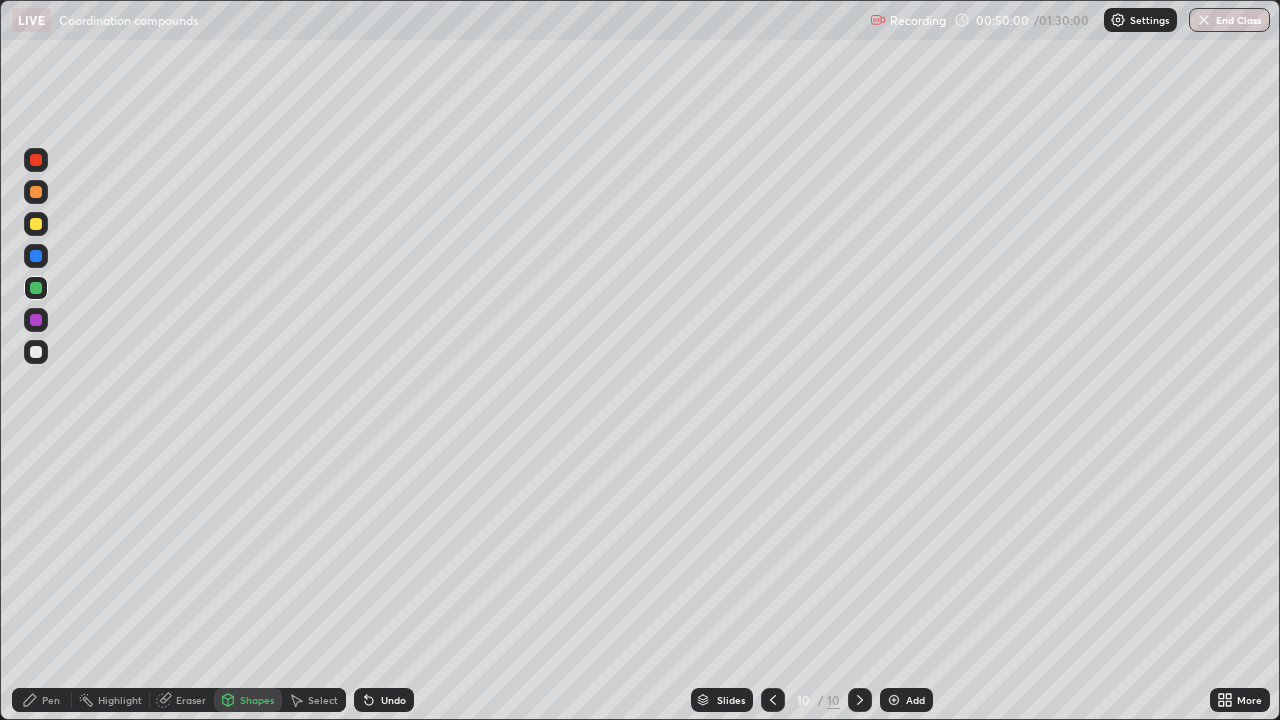 click on "Undo" at bounding box center [393, 700] 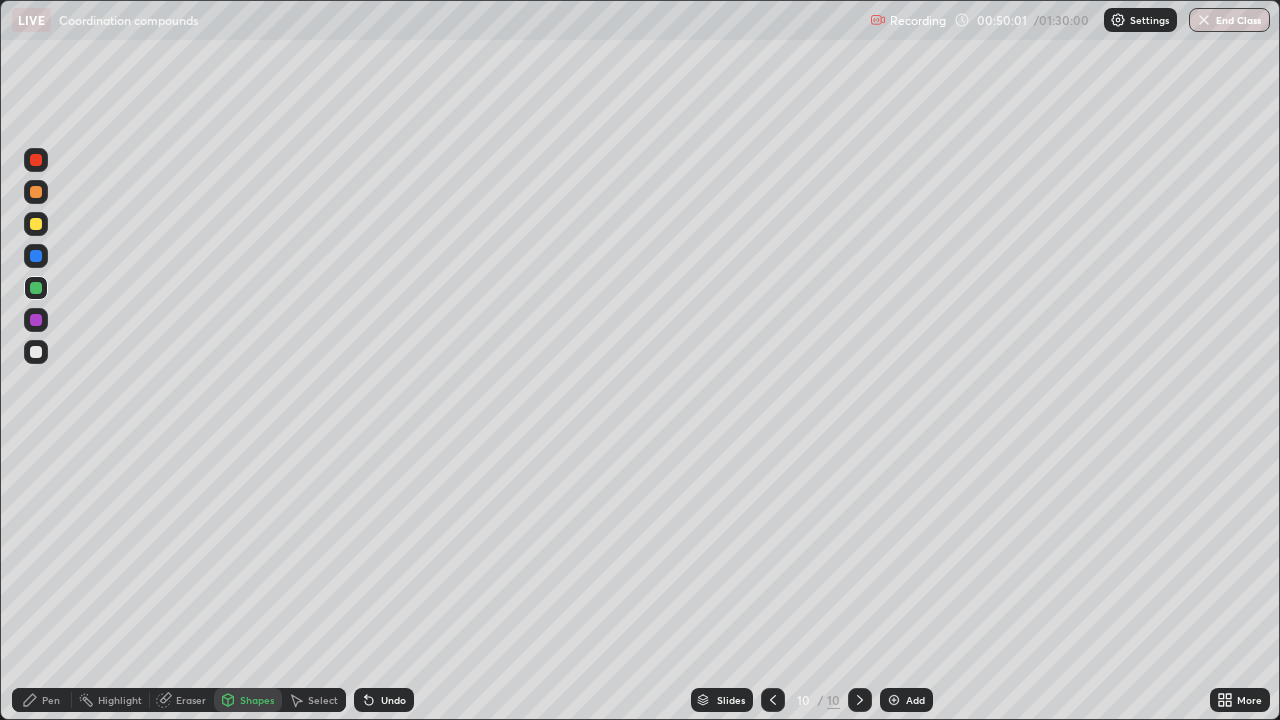 click on "Pen" at bounding box center [51, 700] 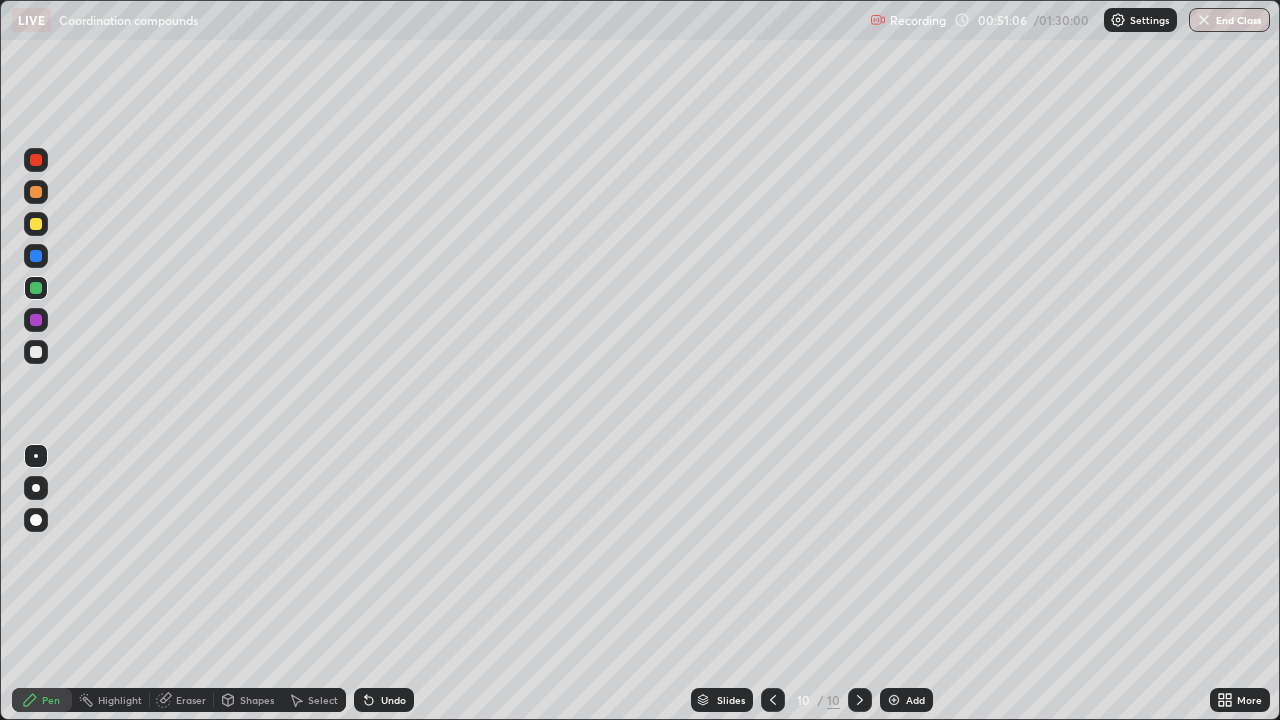 click on "Shapes" at bounding box center [248, 700] 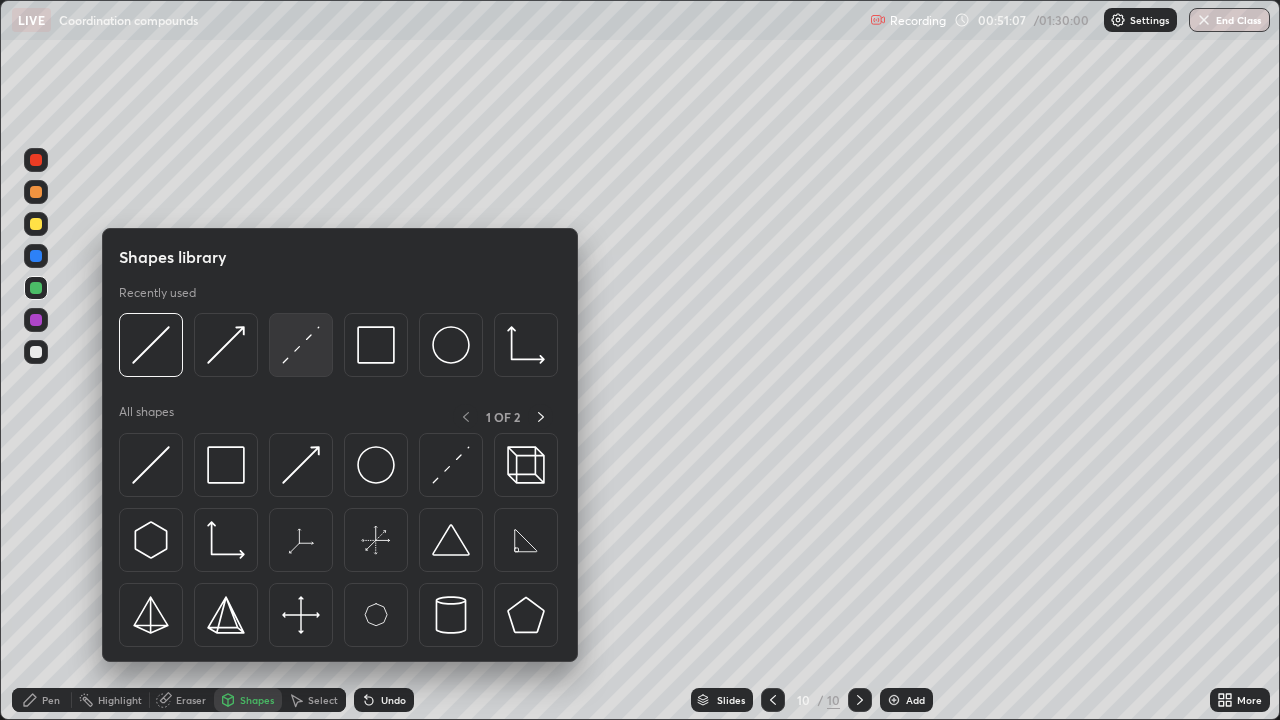 click at bounding box center (301, 345) 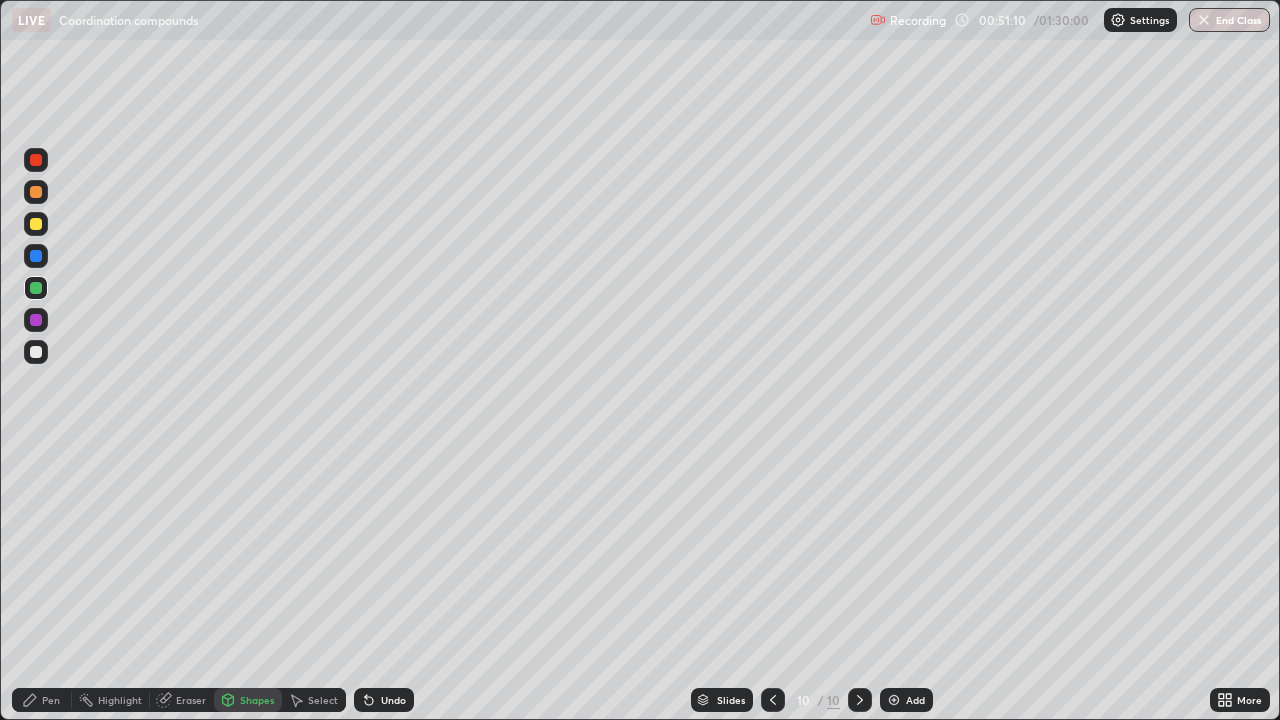 click on "Pen" at bounding box center [51, 700] 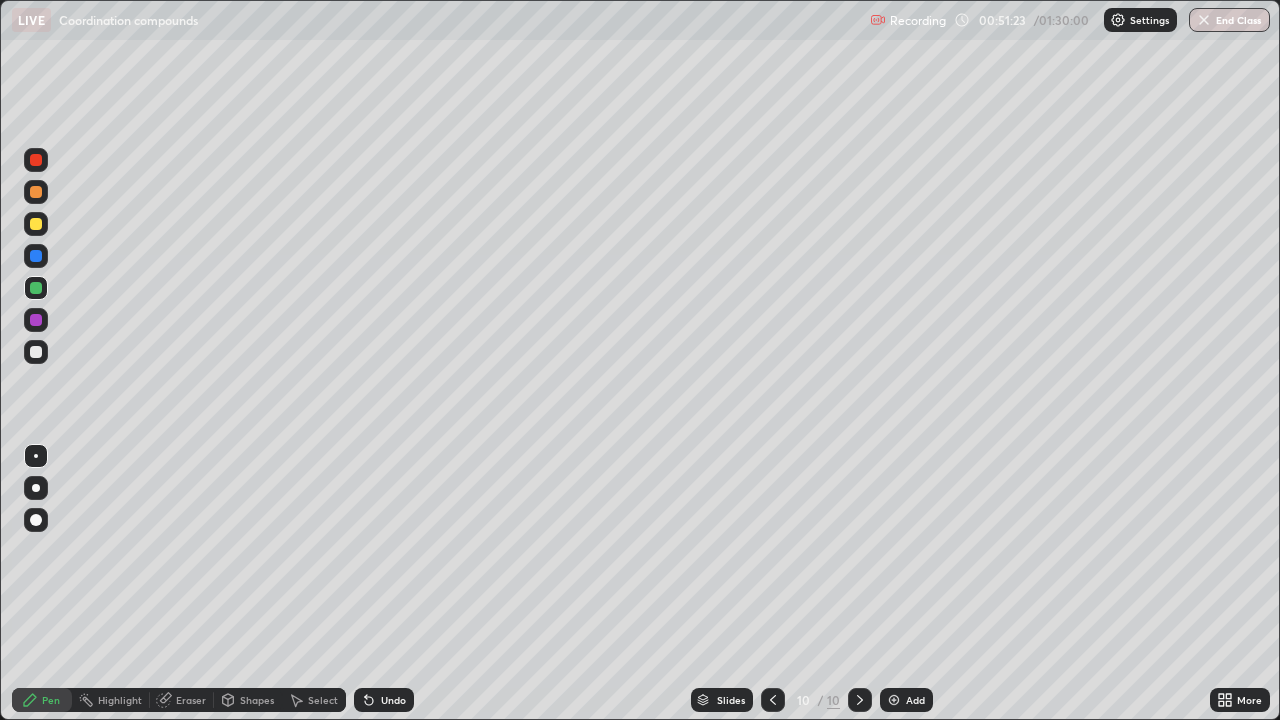 click on "Add" at bounding box center (906, 700) 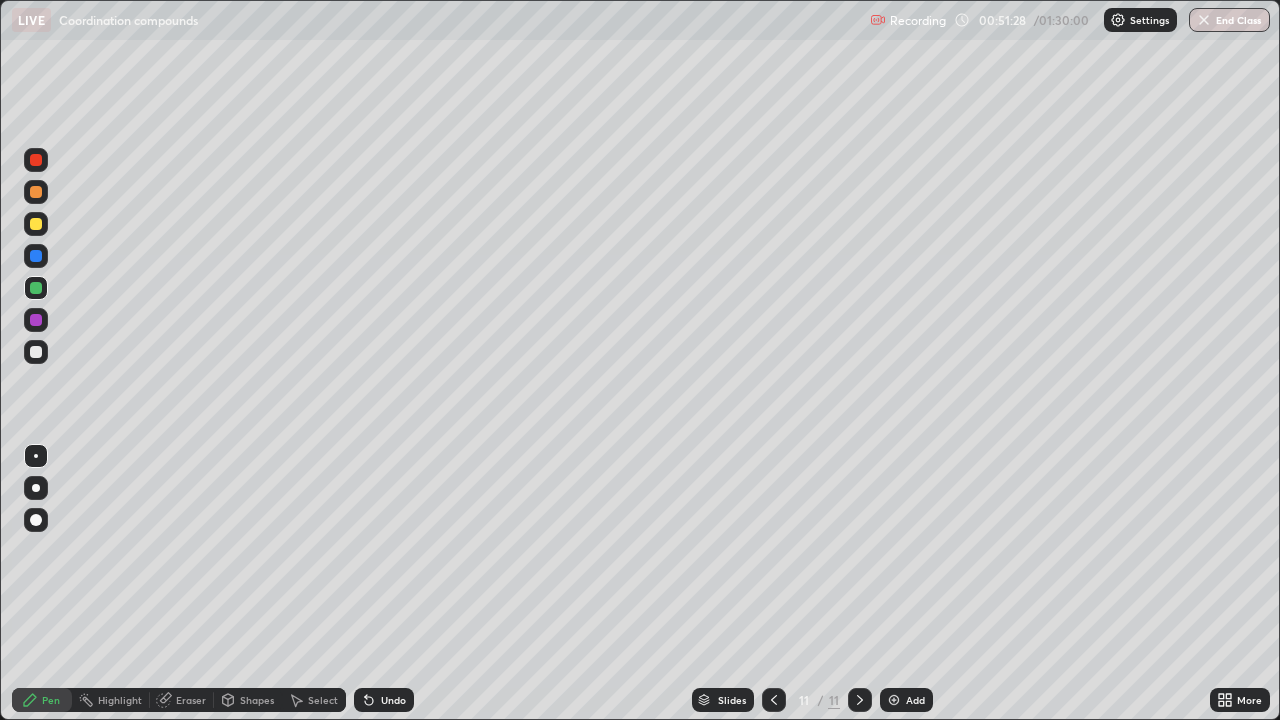 click at bounding box center [36, 224] 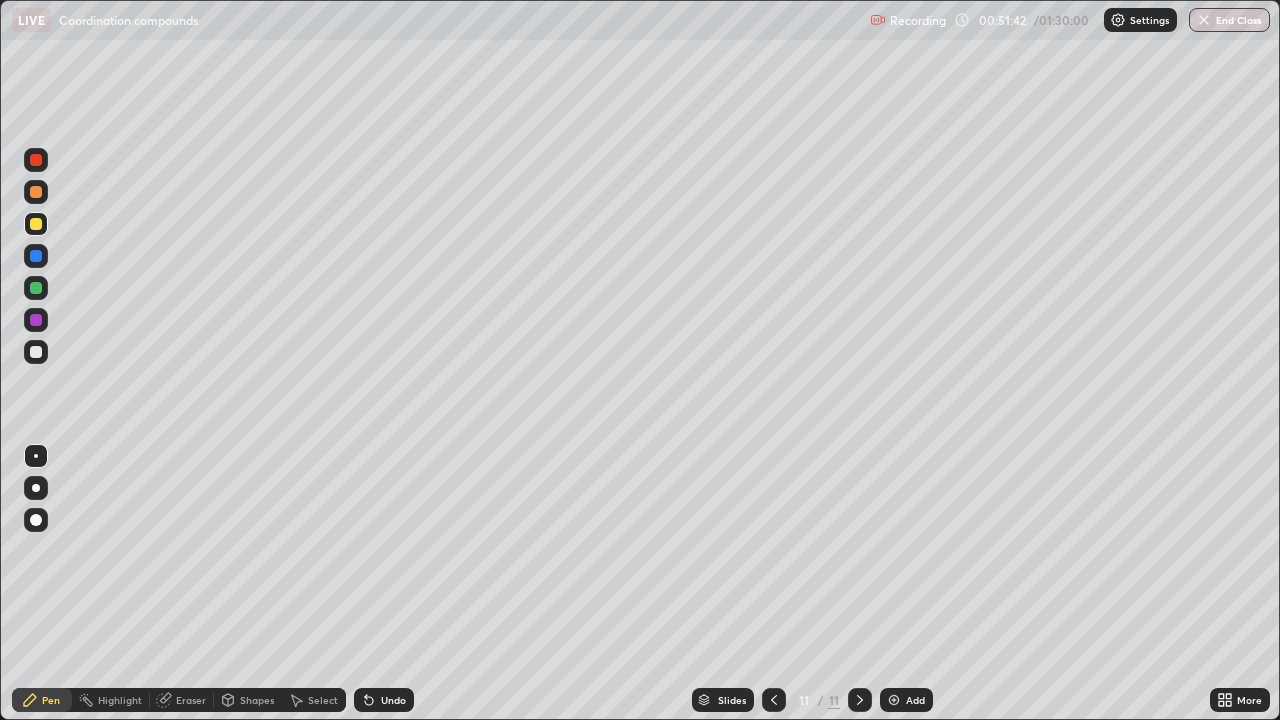 click at bounding box center (36, 288) 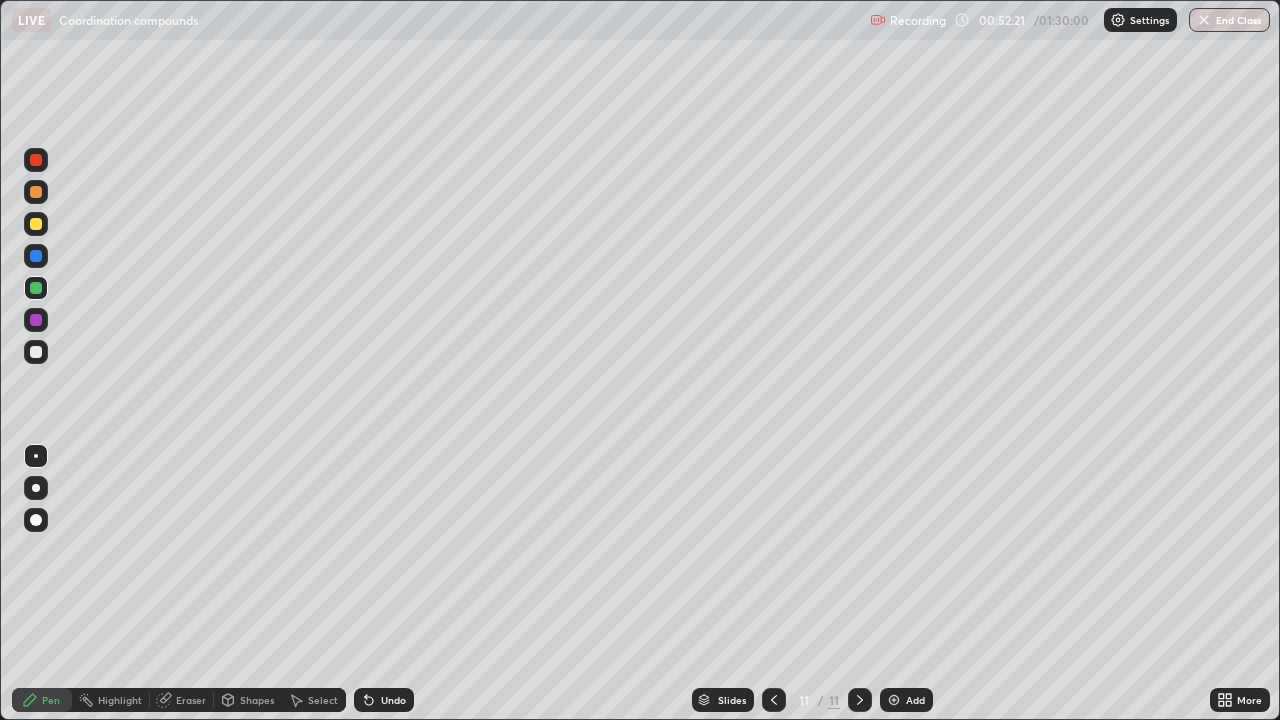 click at bounding box center [36, 352] 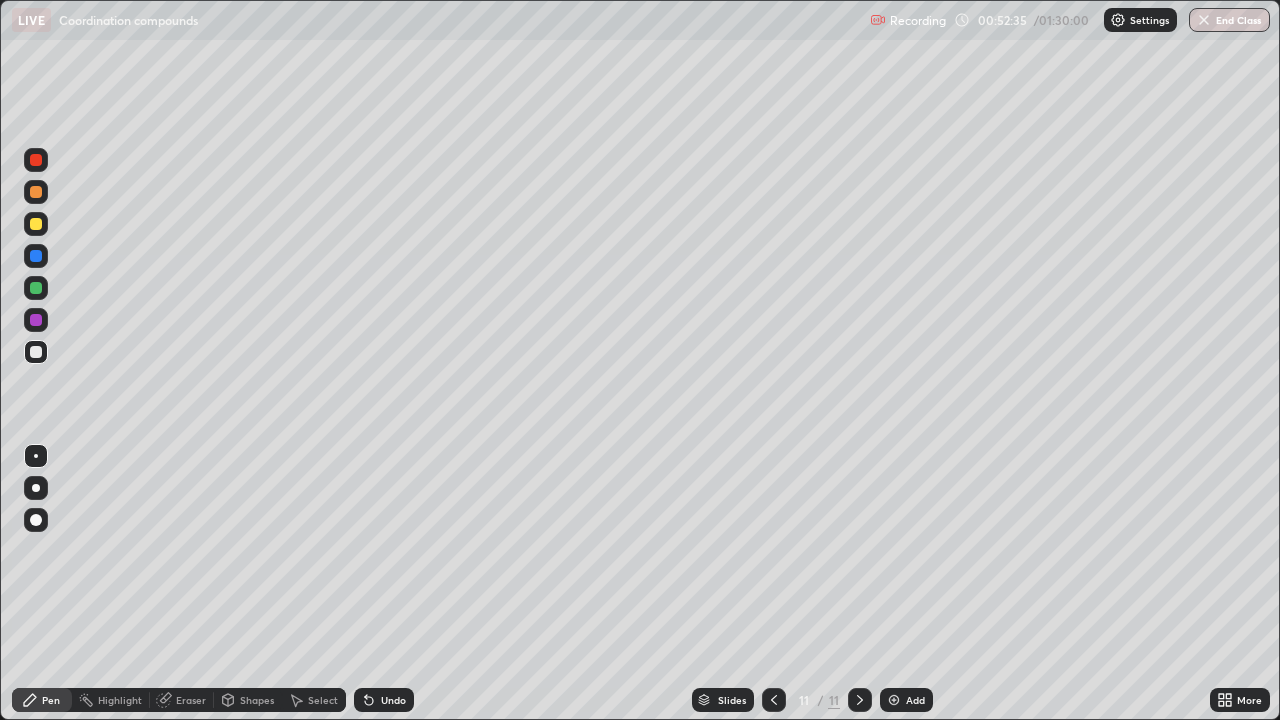 click at bounding box center (36, 224) 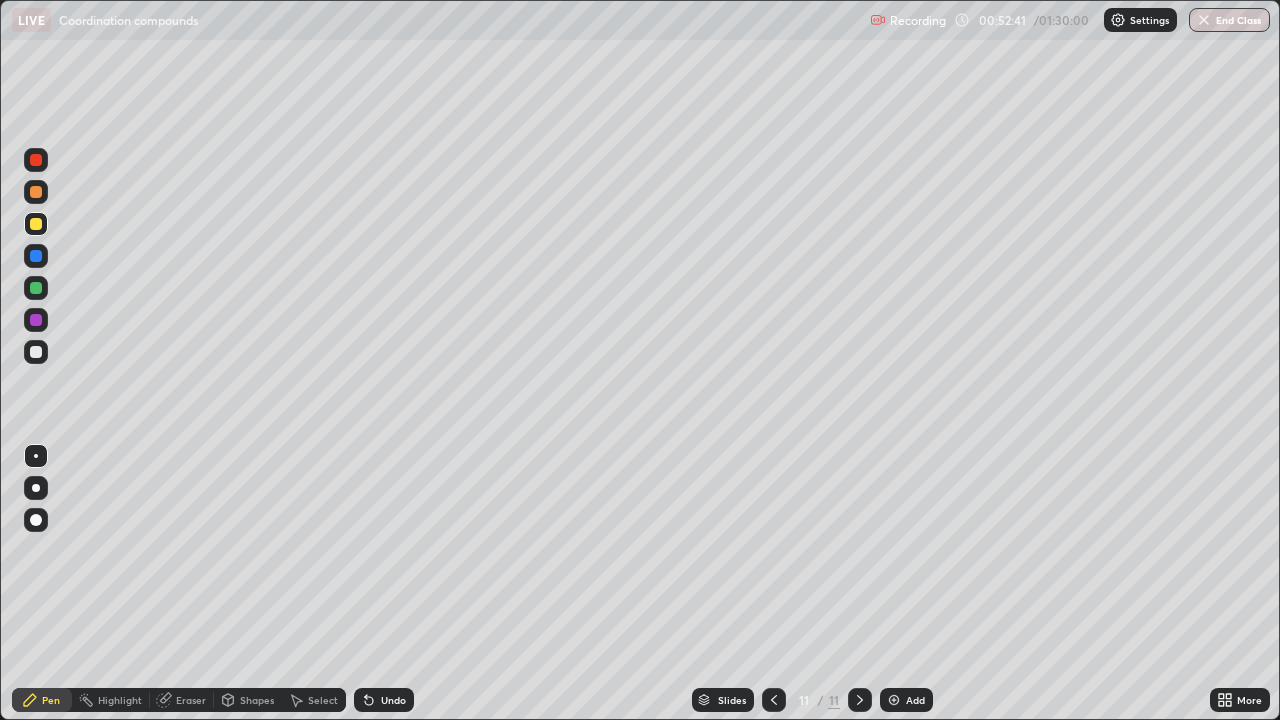 click at bounding box center (36, 352) 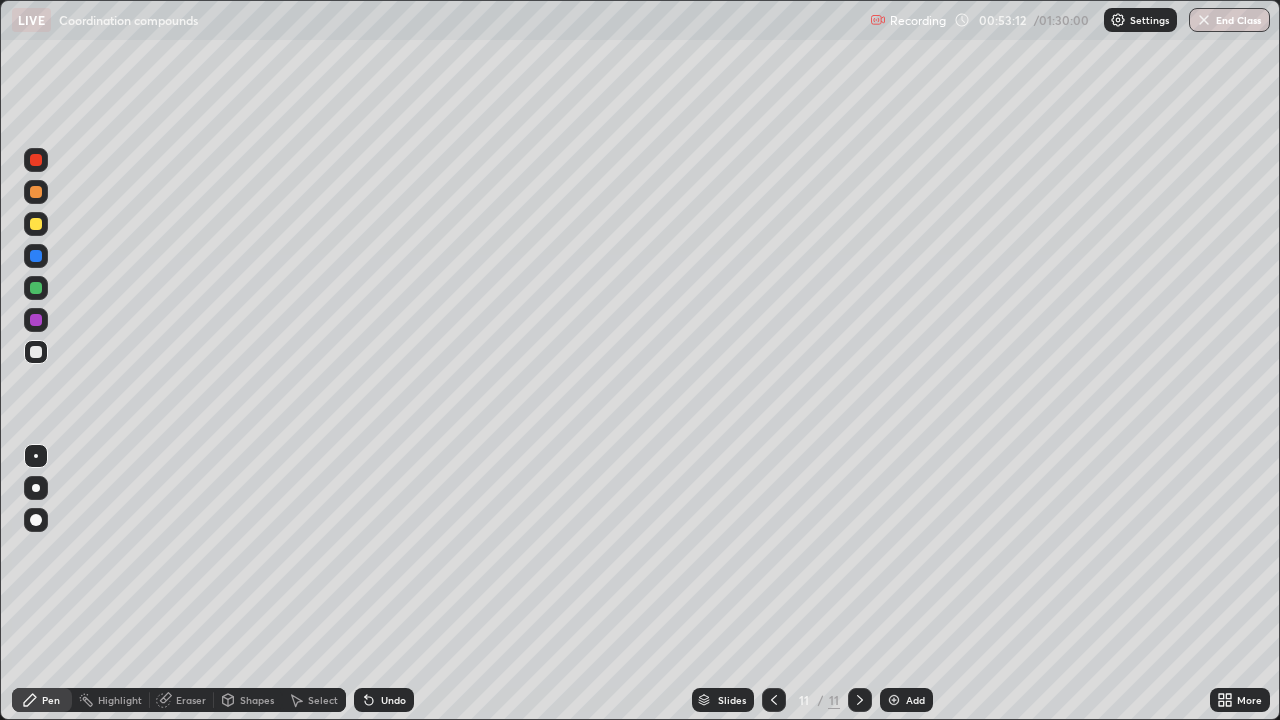 click at bounding box center [774, 700] 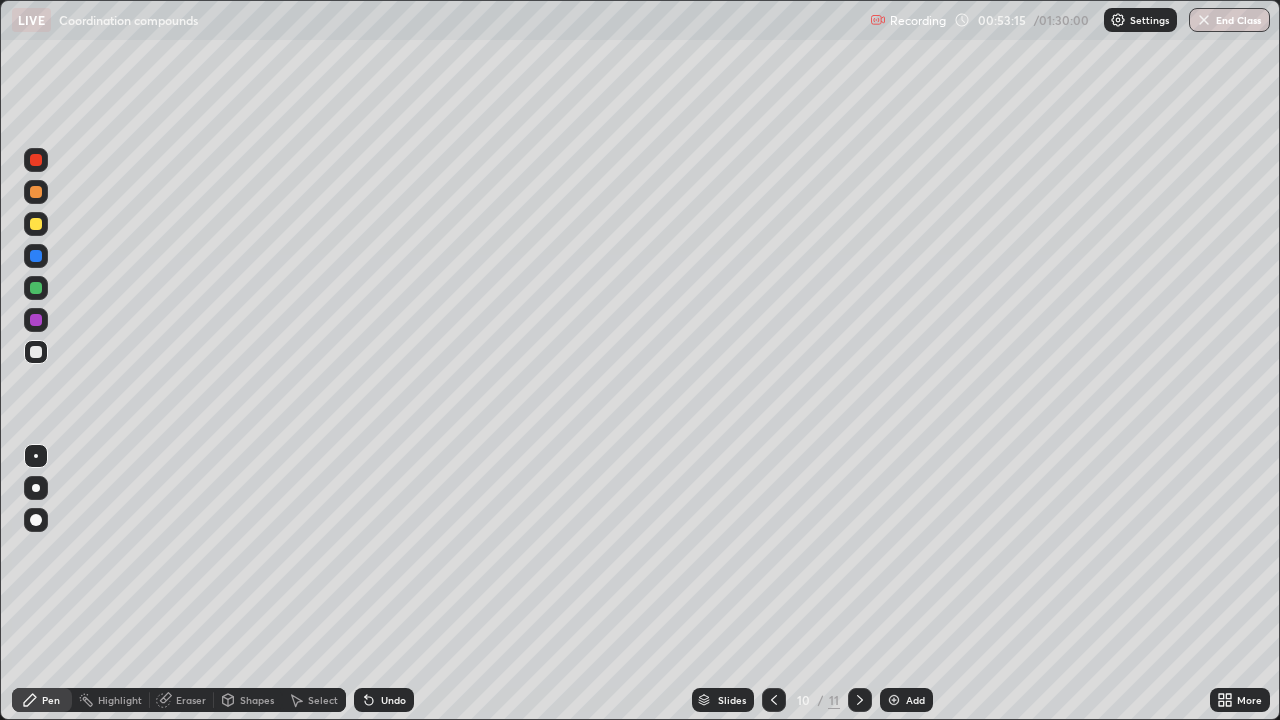 click at bounding box center (36, 224) 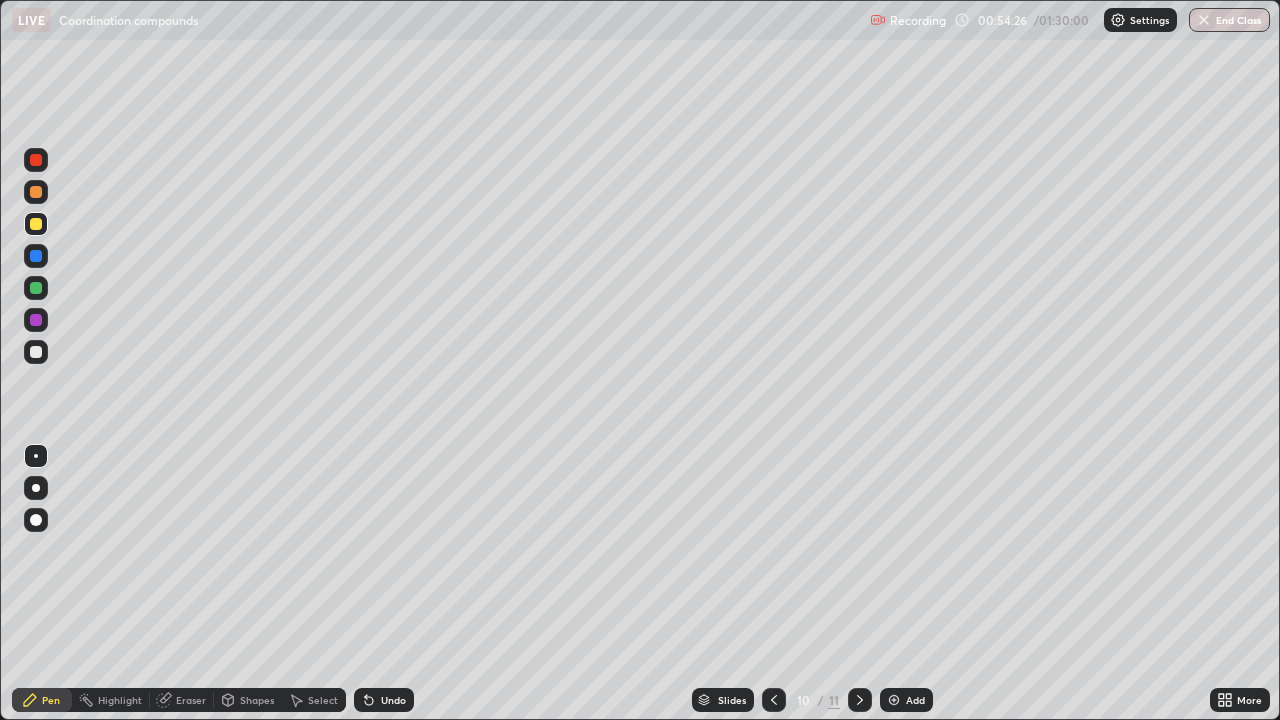 click at bounding box center (36, 352) 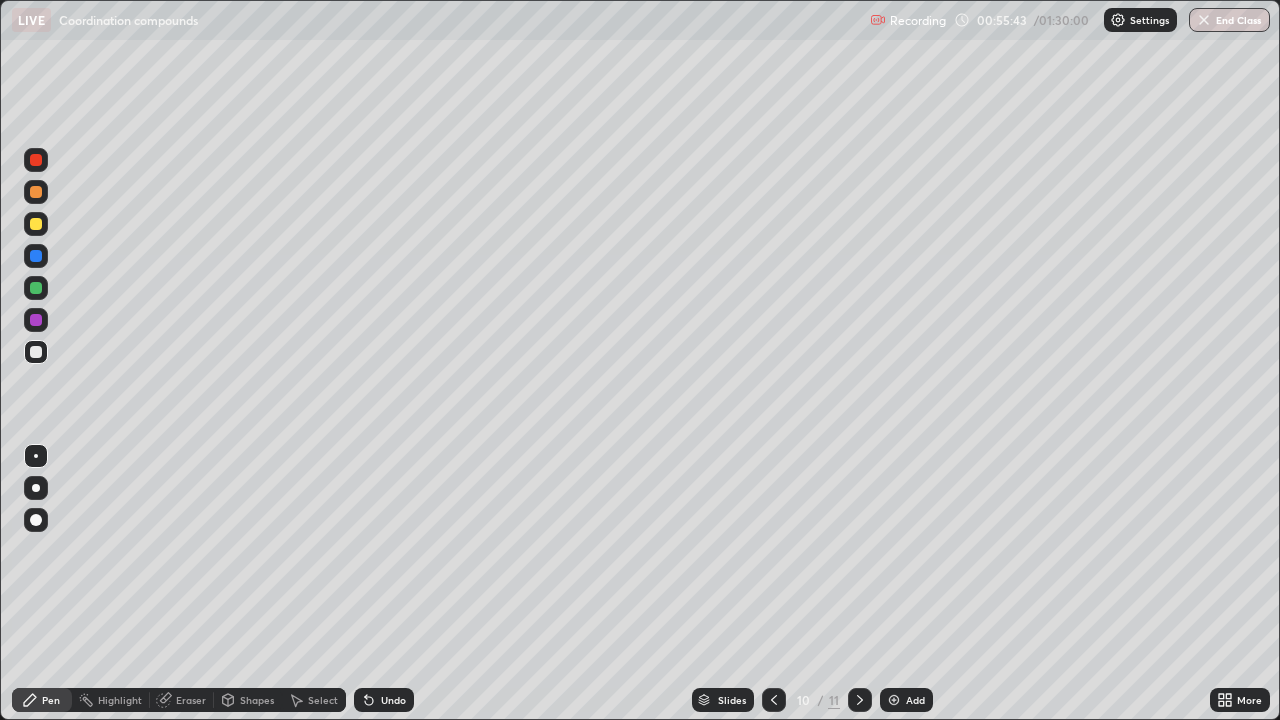 click 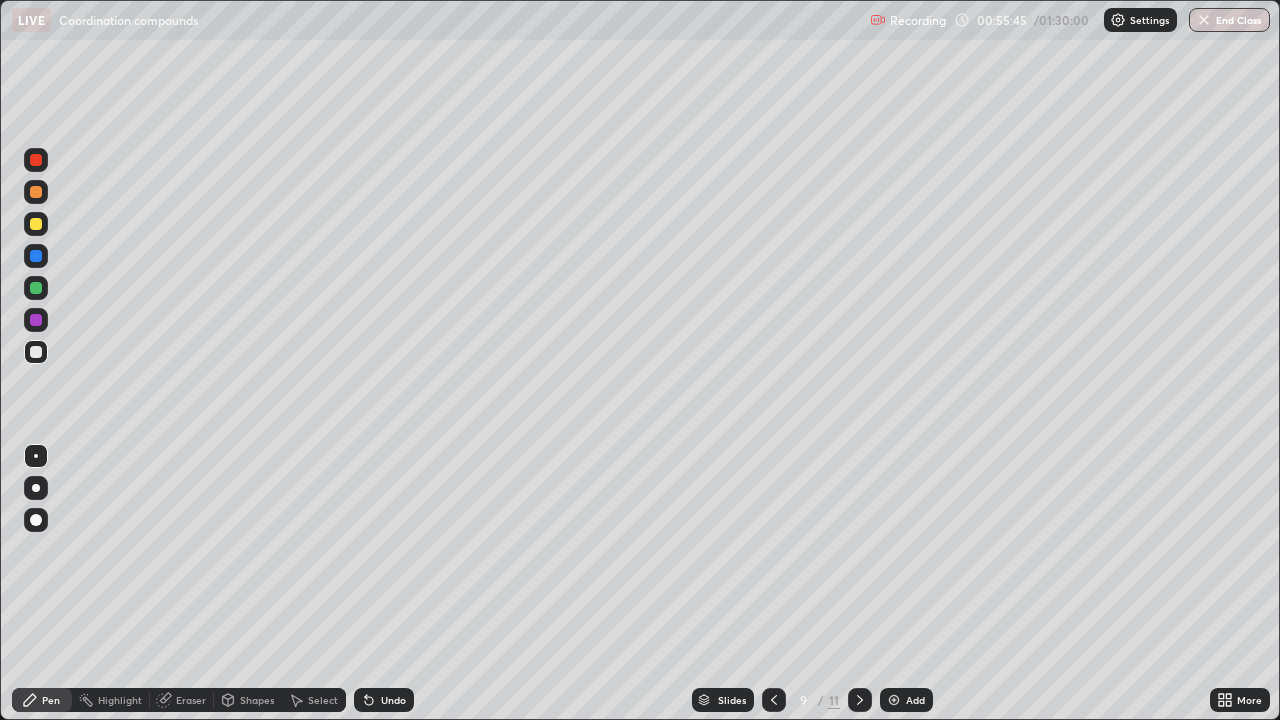 click at bounding box center (774, 700) 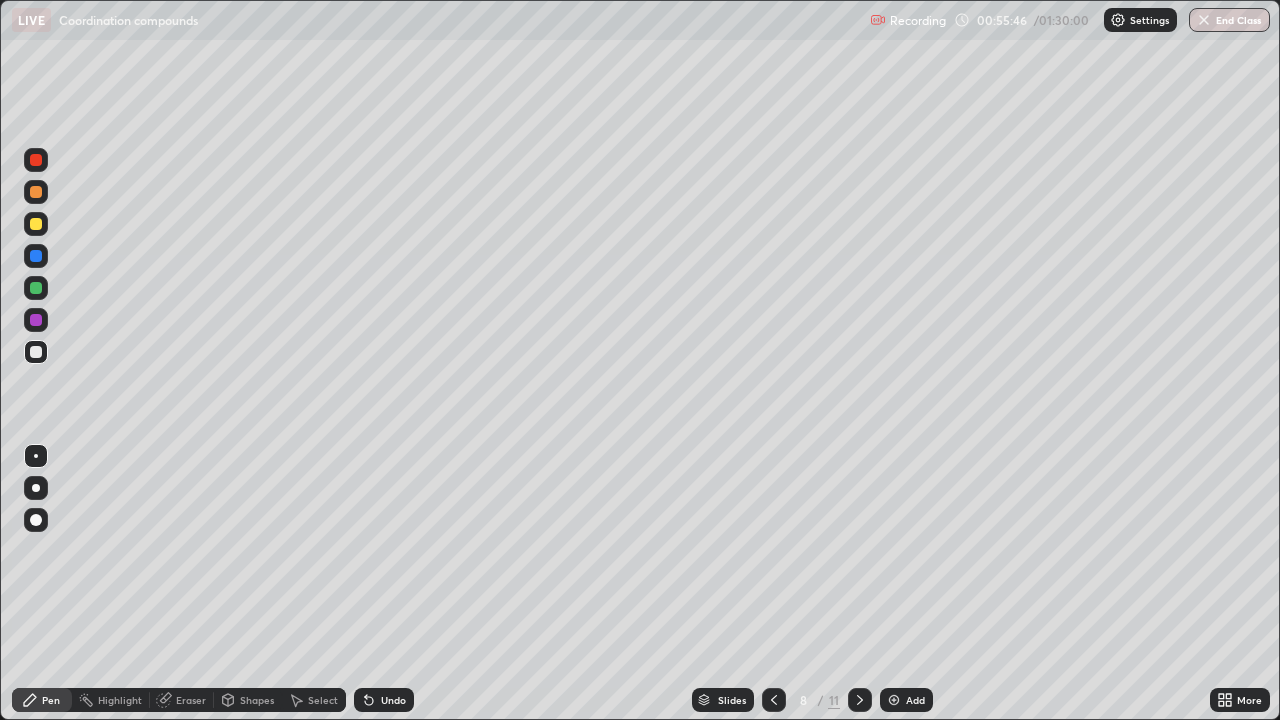 click at bounding box center [774, 700] 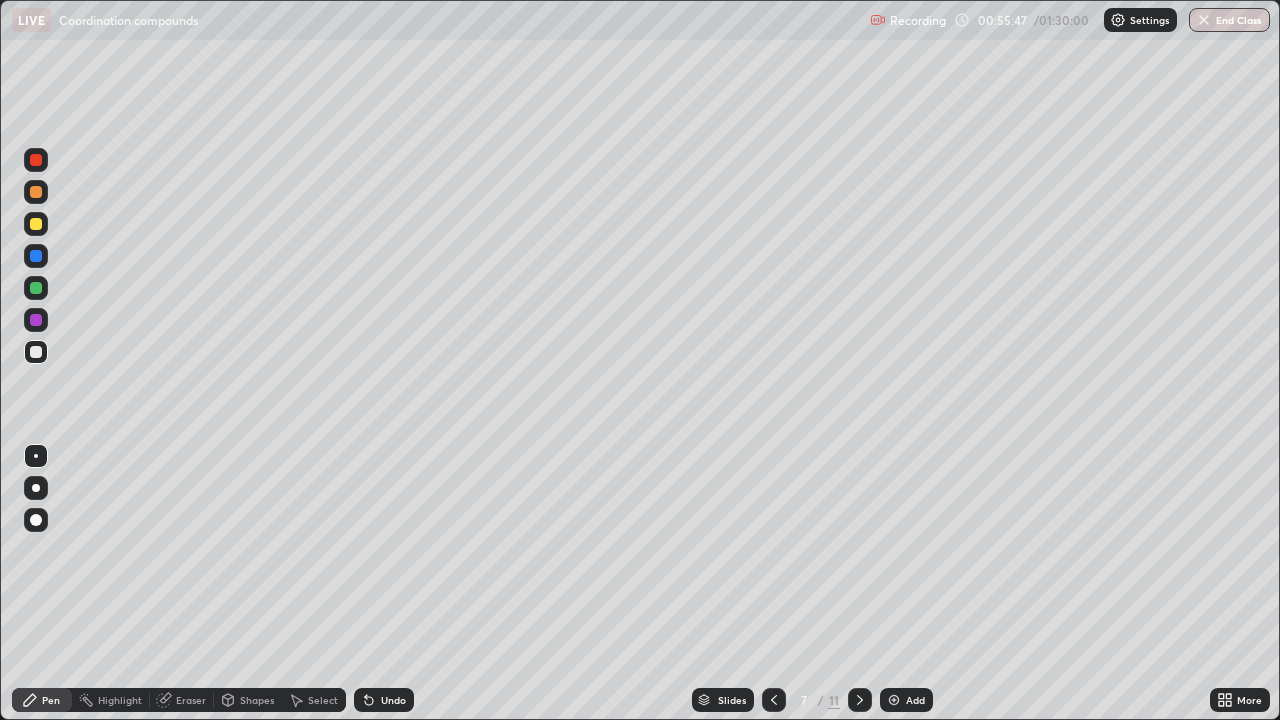 click 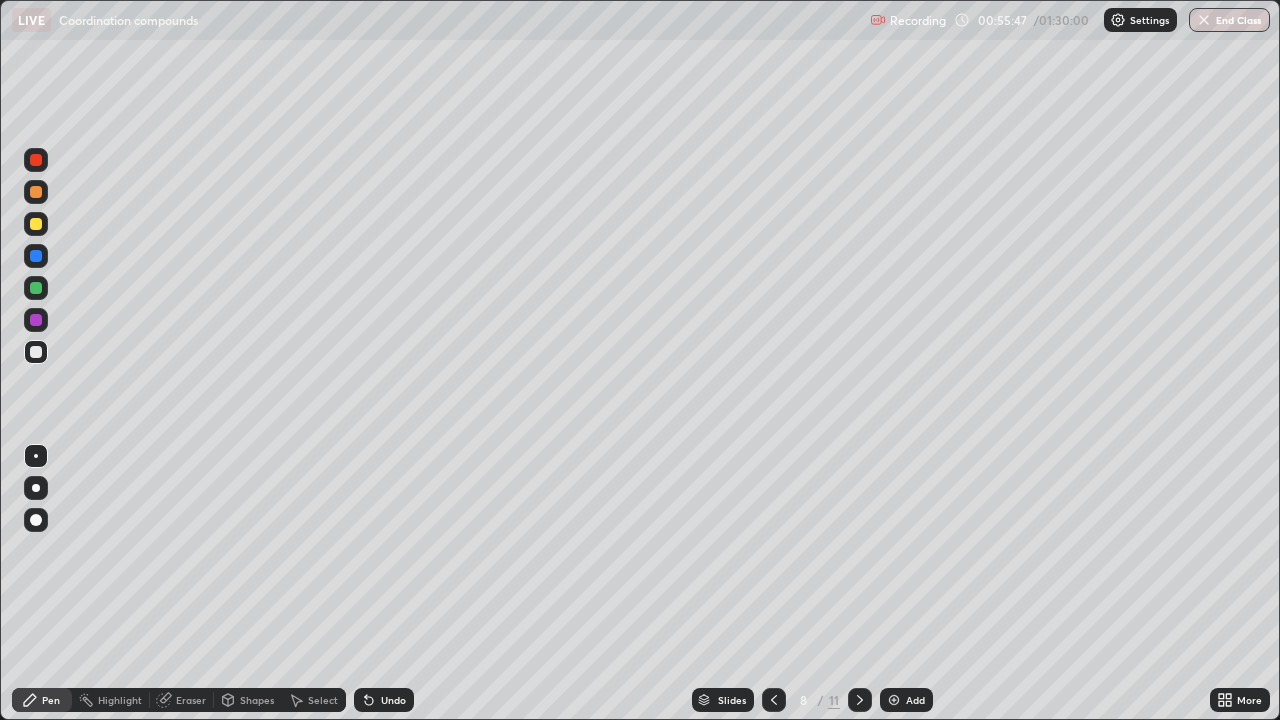 click at bounding box center [860, 700] 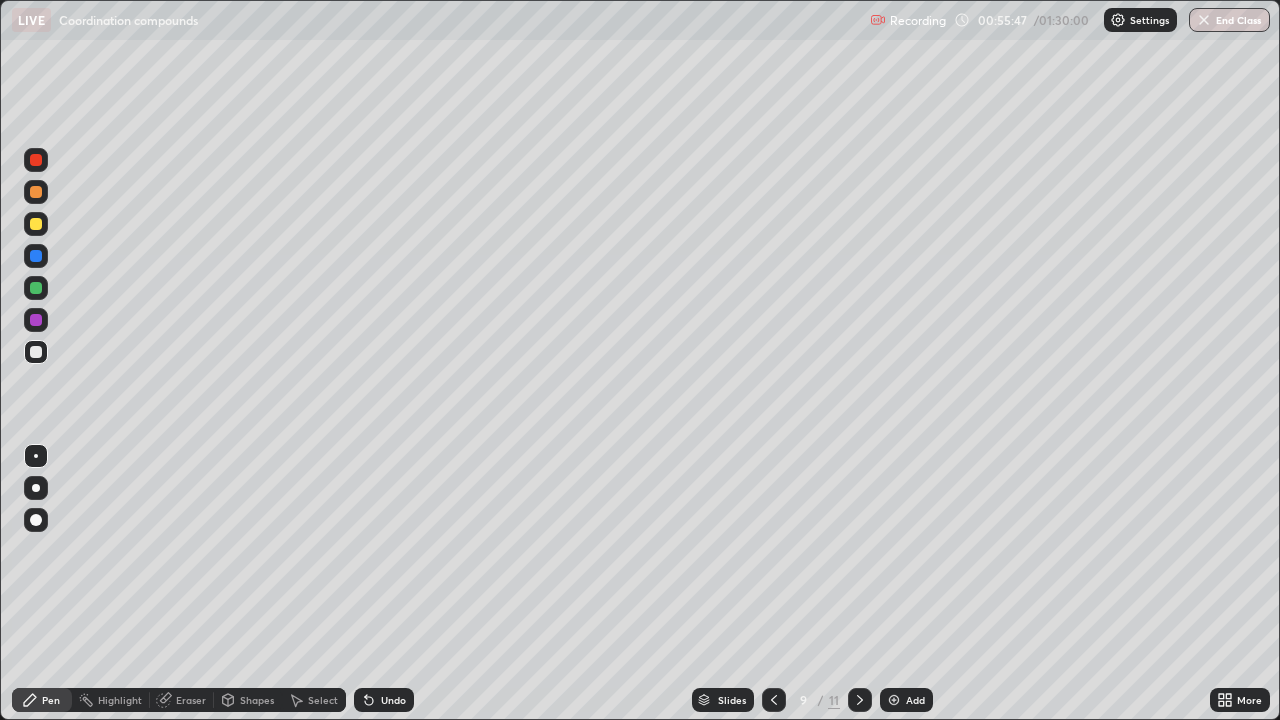 click 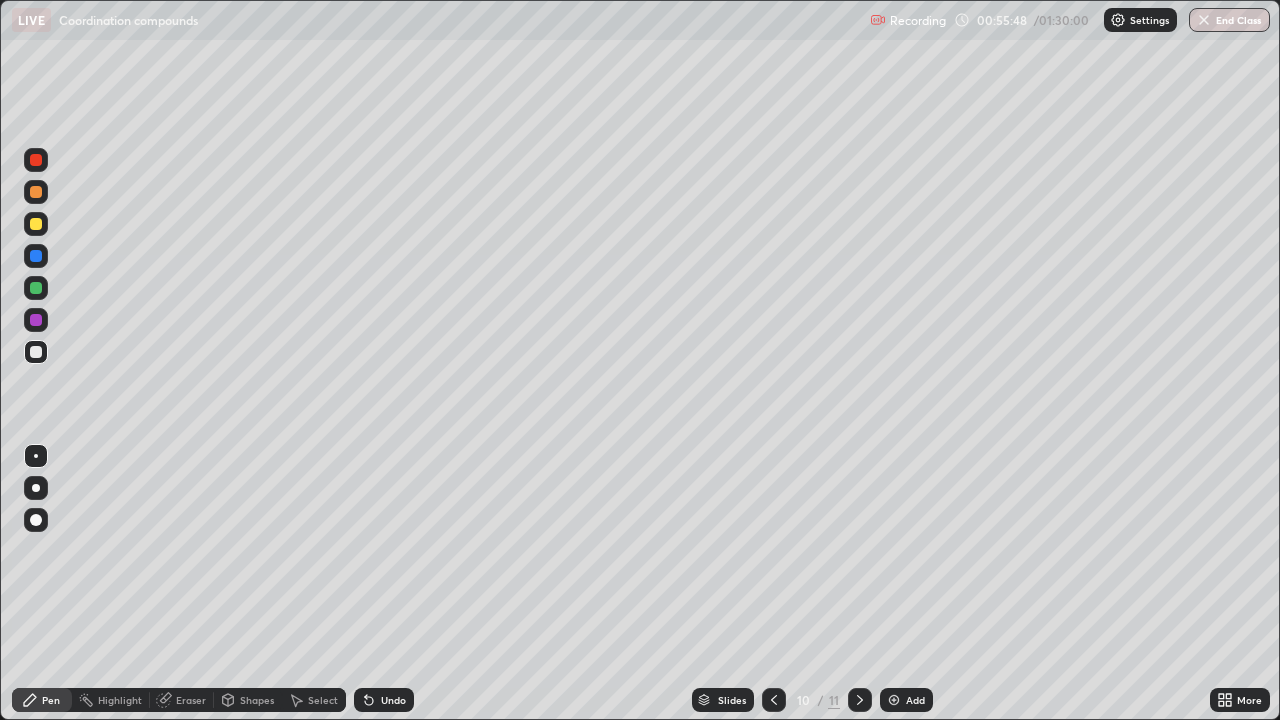 click at bounding box center (860, 700) 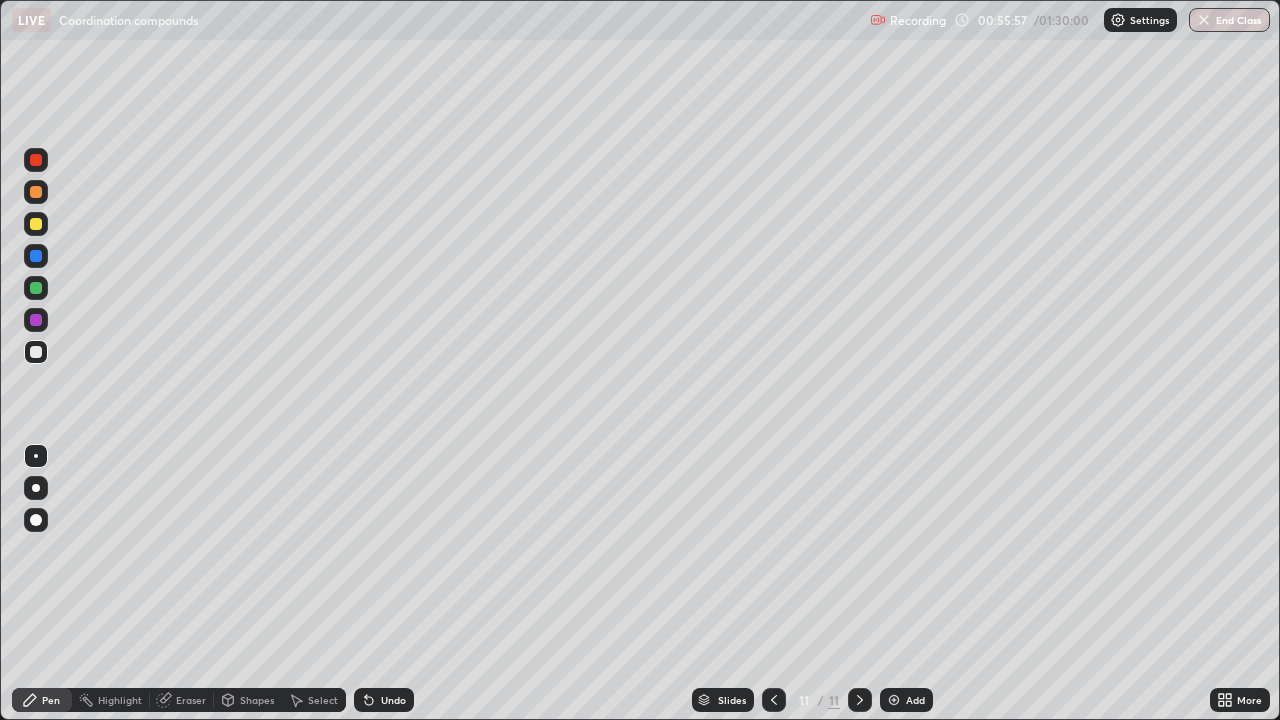 click 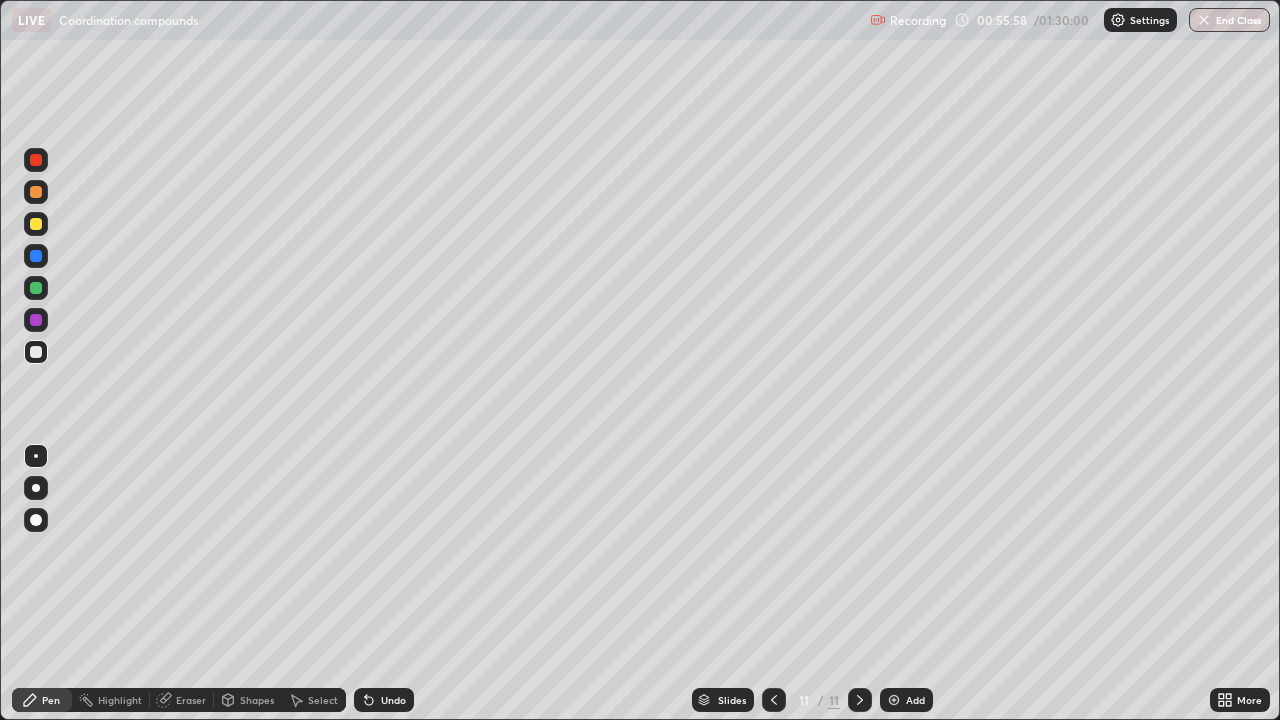 click 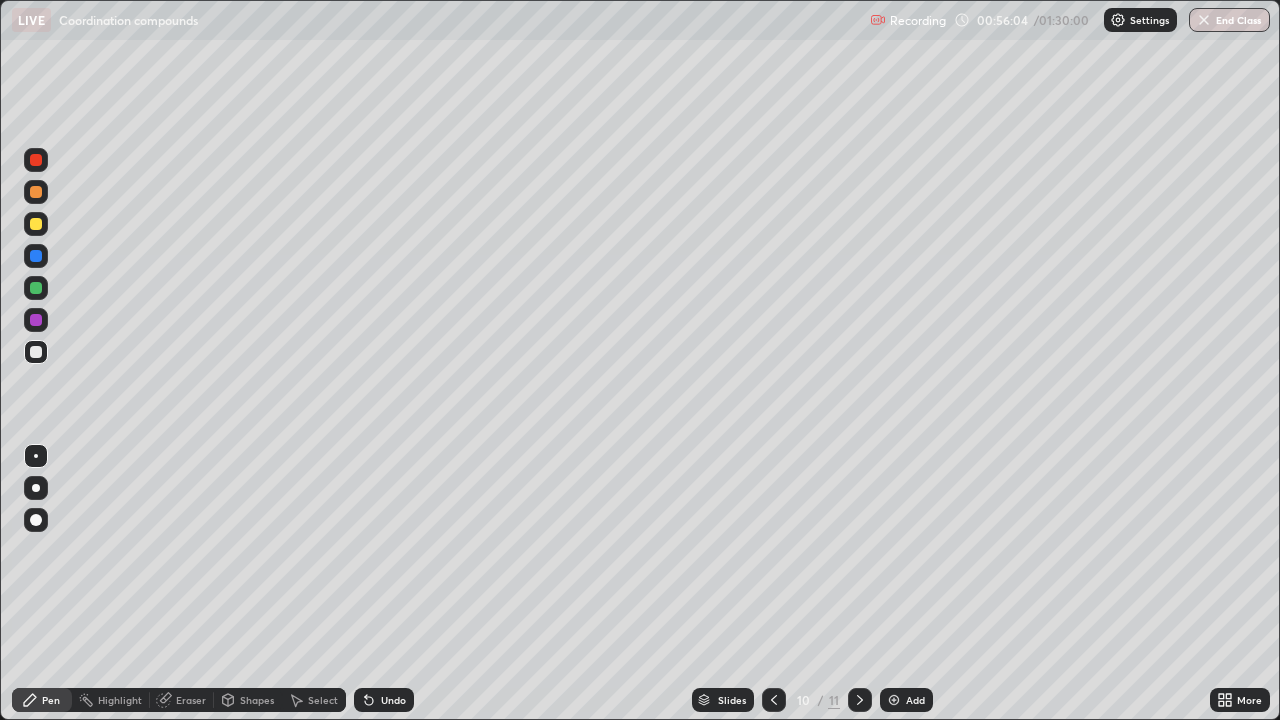 click on "Undo" at bounding box center (384, 700) 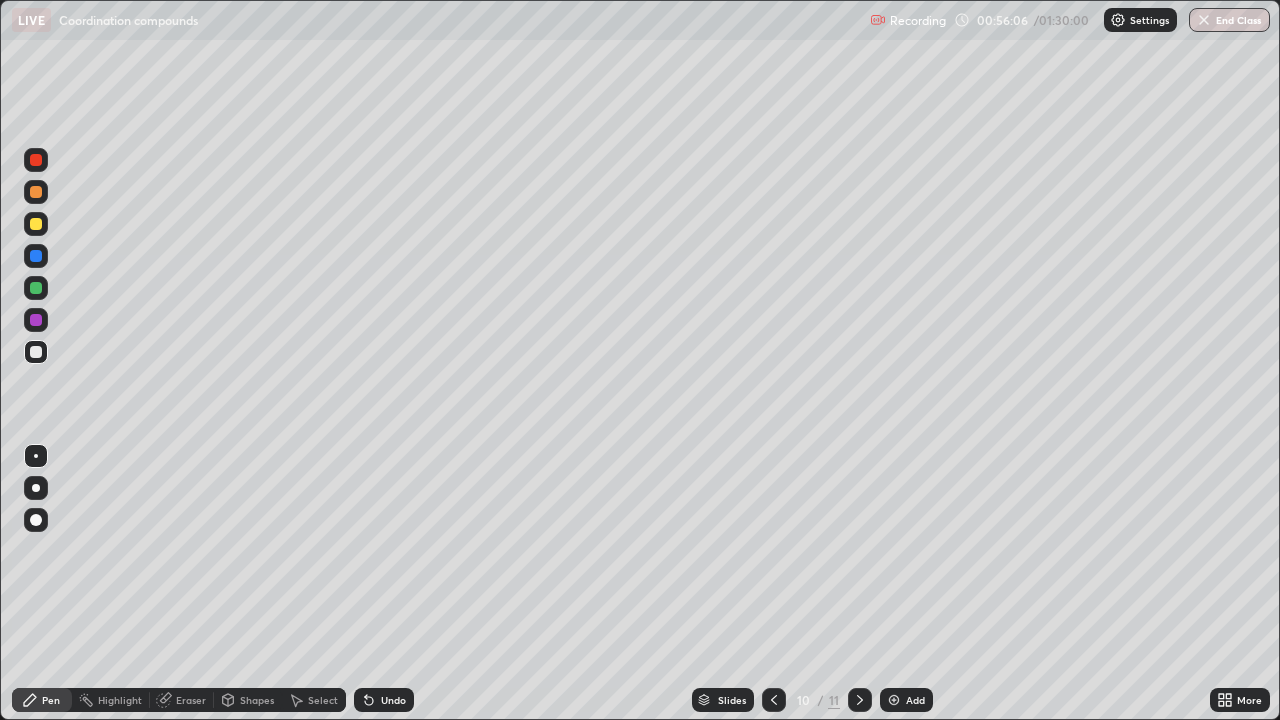 click on "Undo" at bounding box center (393, 700) 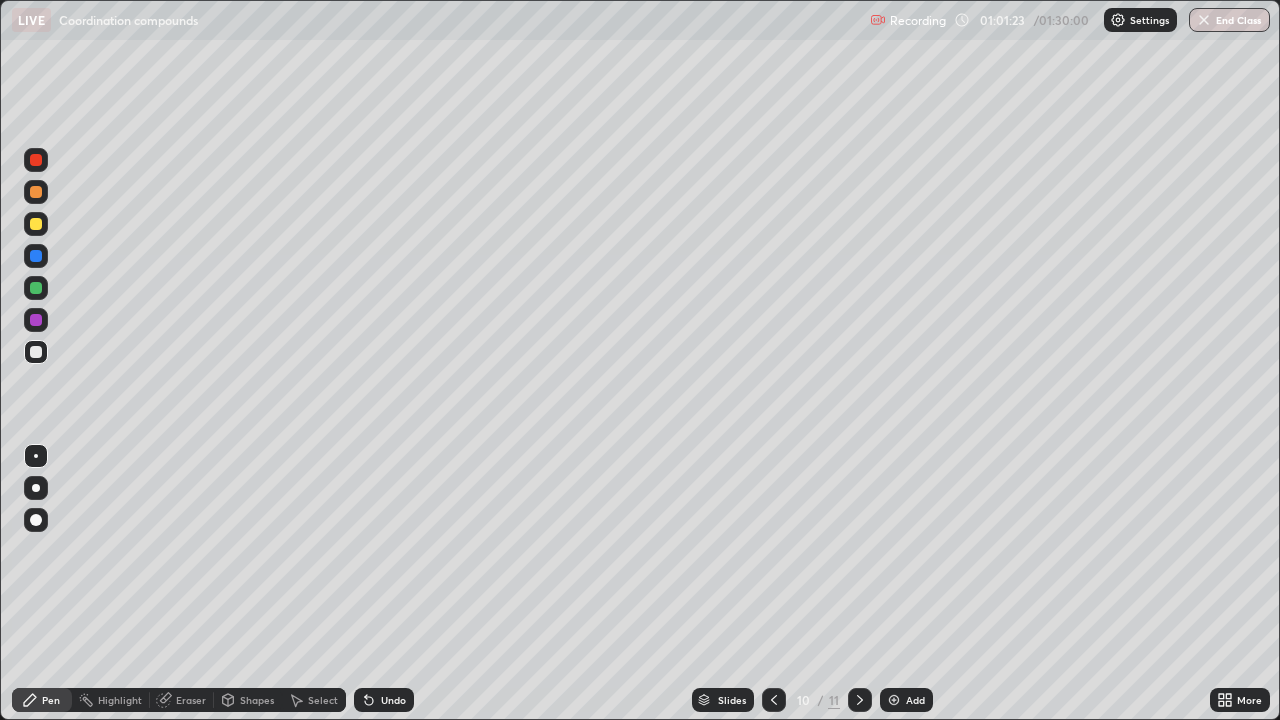 click on "Add" at bounding box center [915, 700] 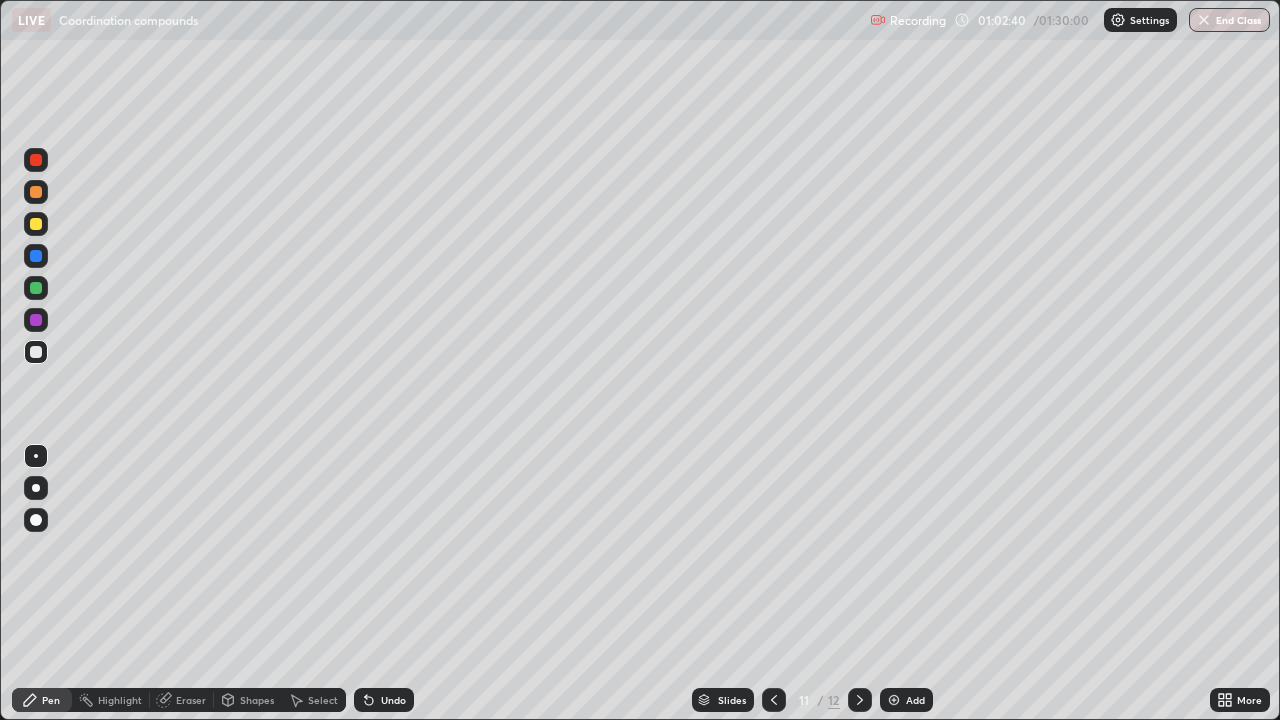 click on "Shapes" at bounding box center (257, 700) 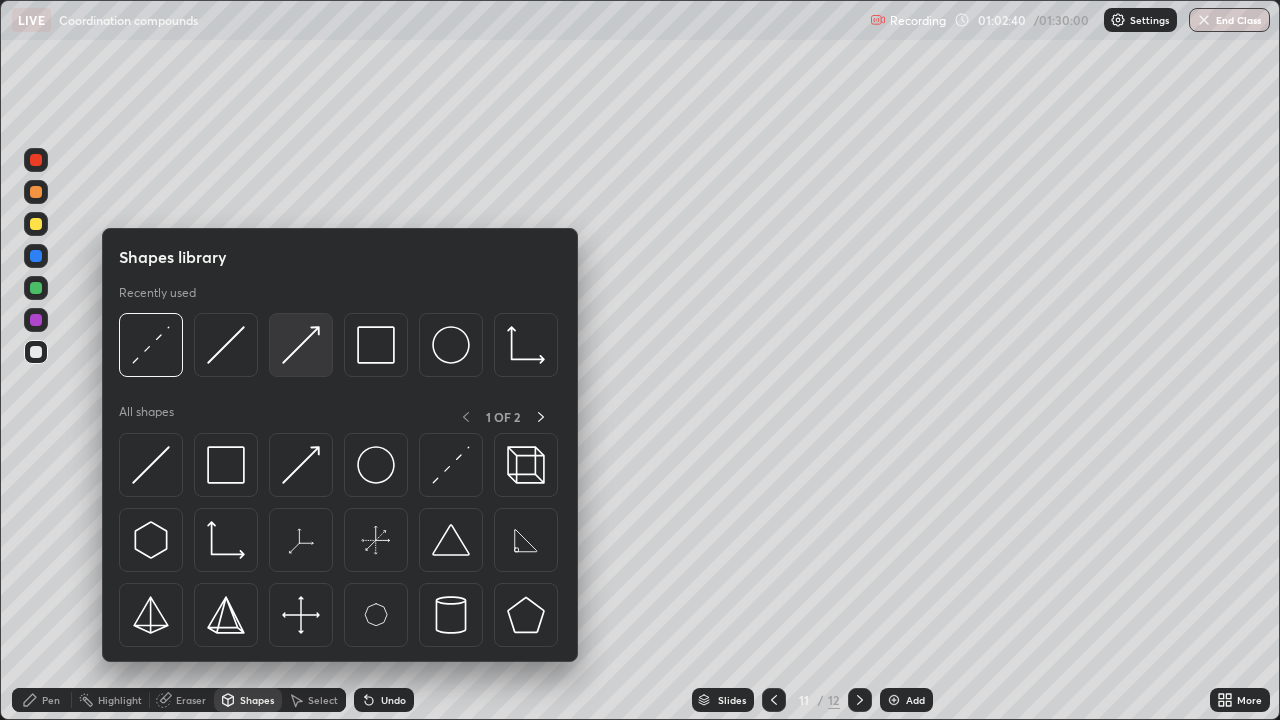 click at bounding box center [301, 345] 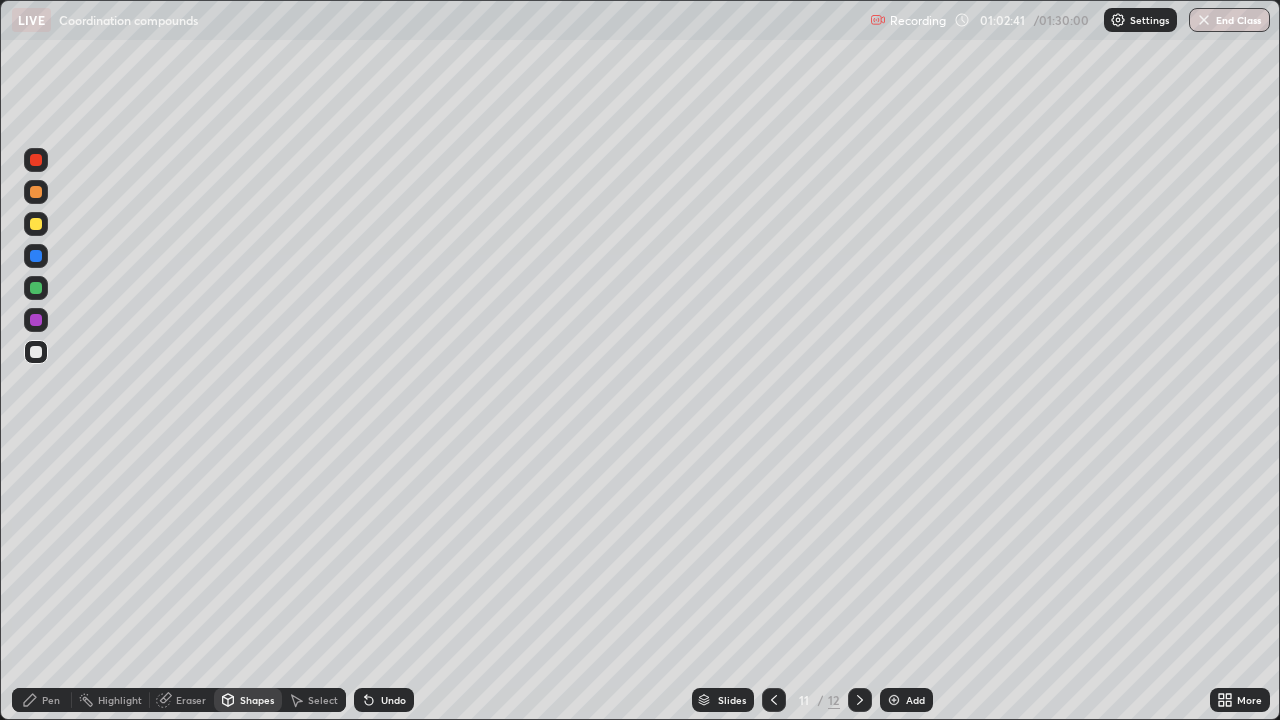 click at bounding box center [36, 288] 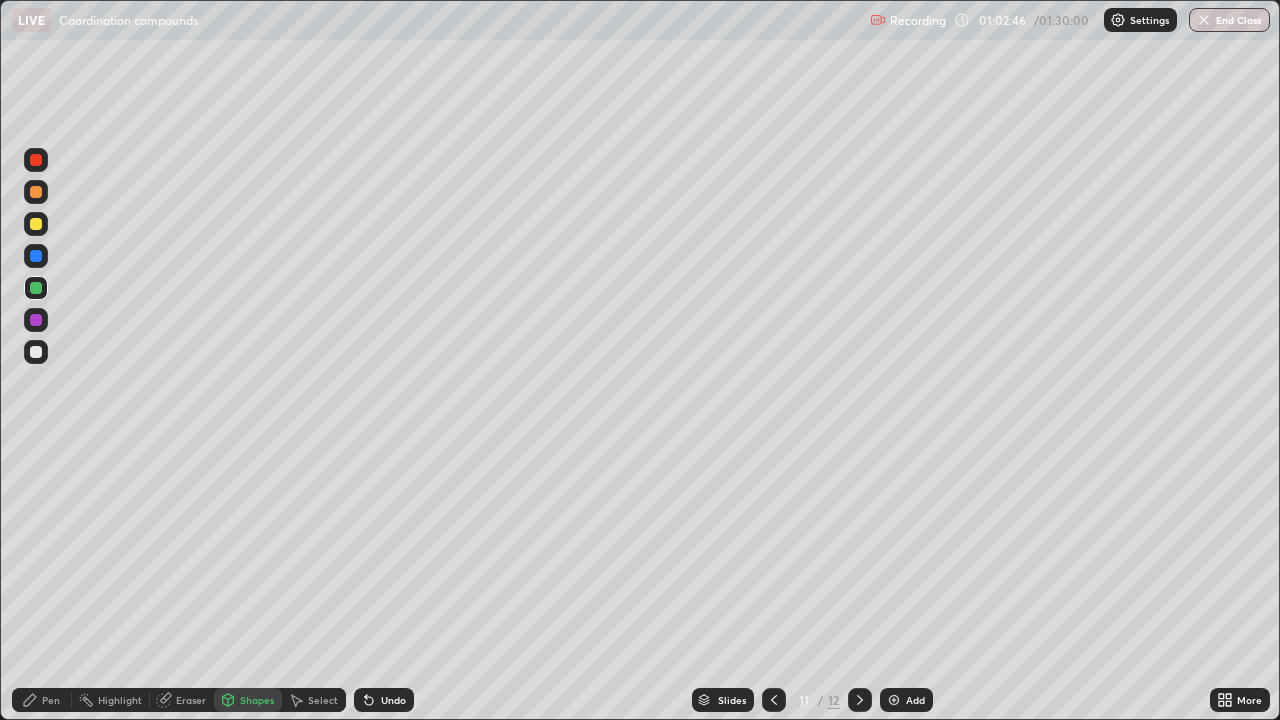 click on "Pen" at bounding box center (42, 700) 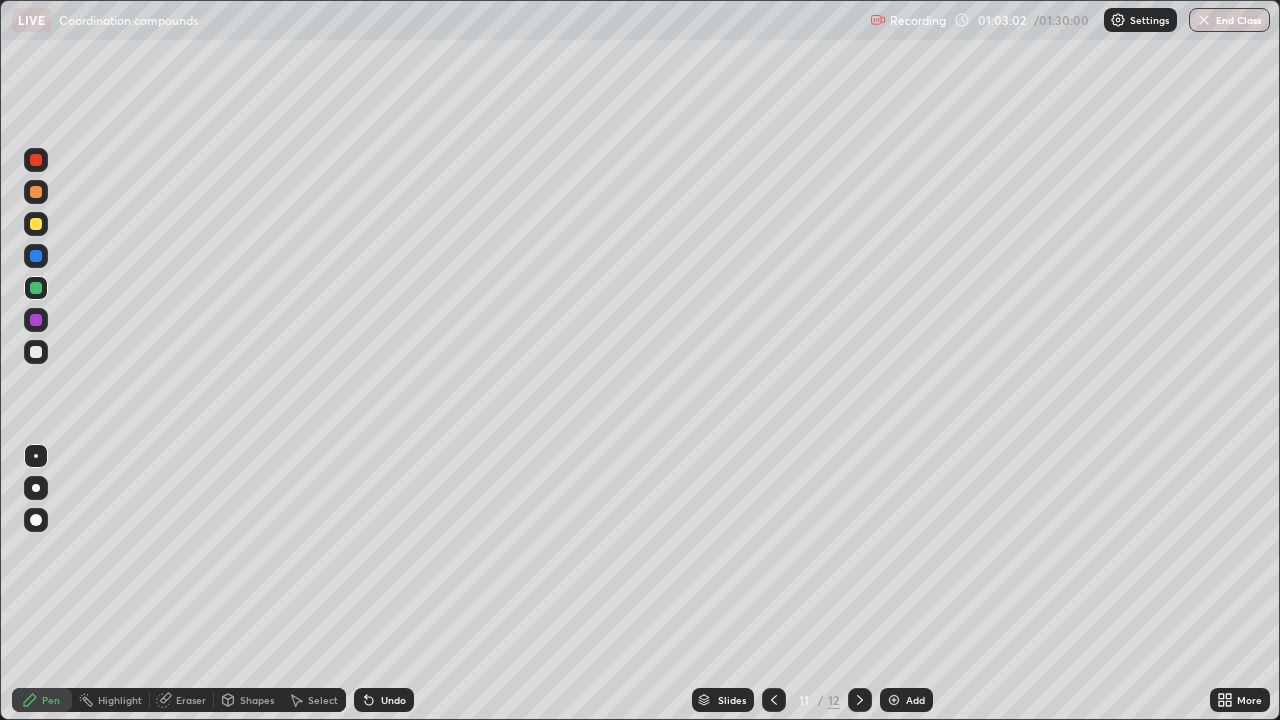 click on "Shapes" at bounding box center [248, 700] 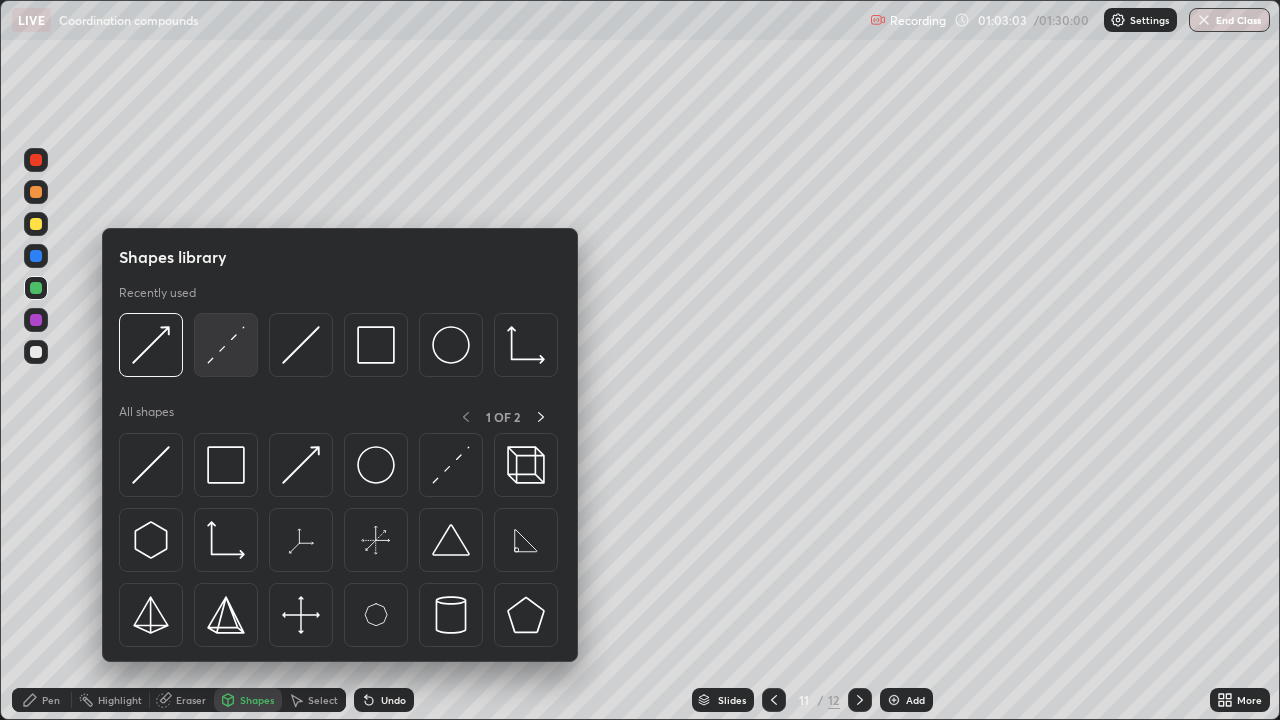 click at bounding box center [226, 345] 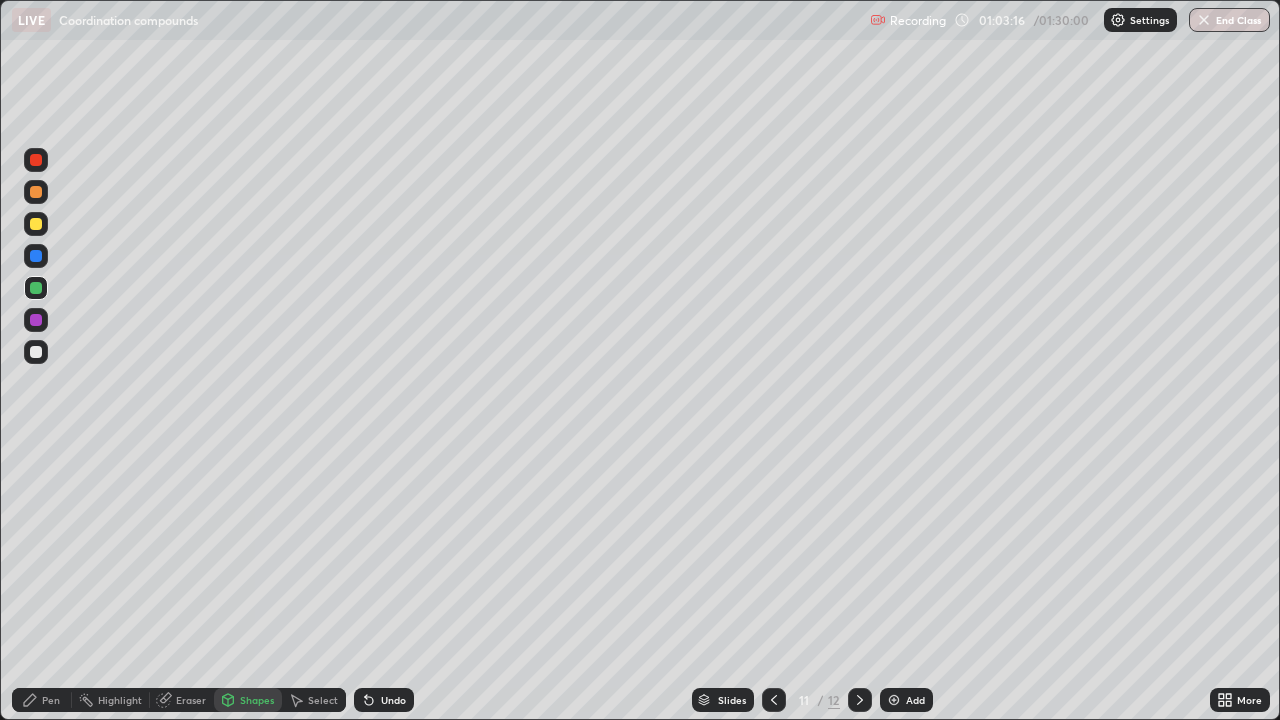 click at bounding box center [36, 352] 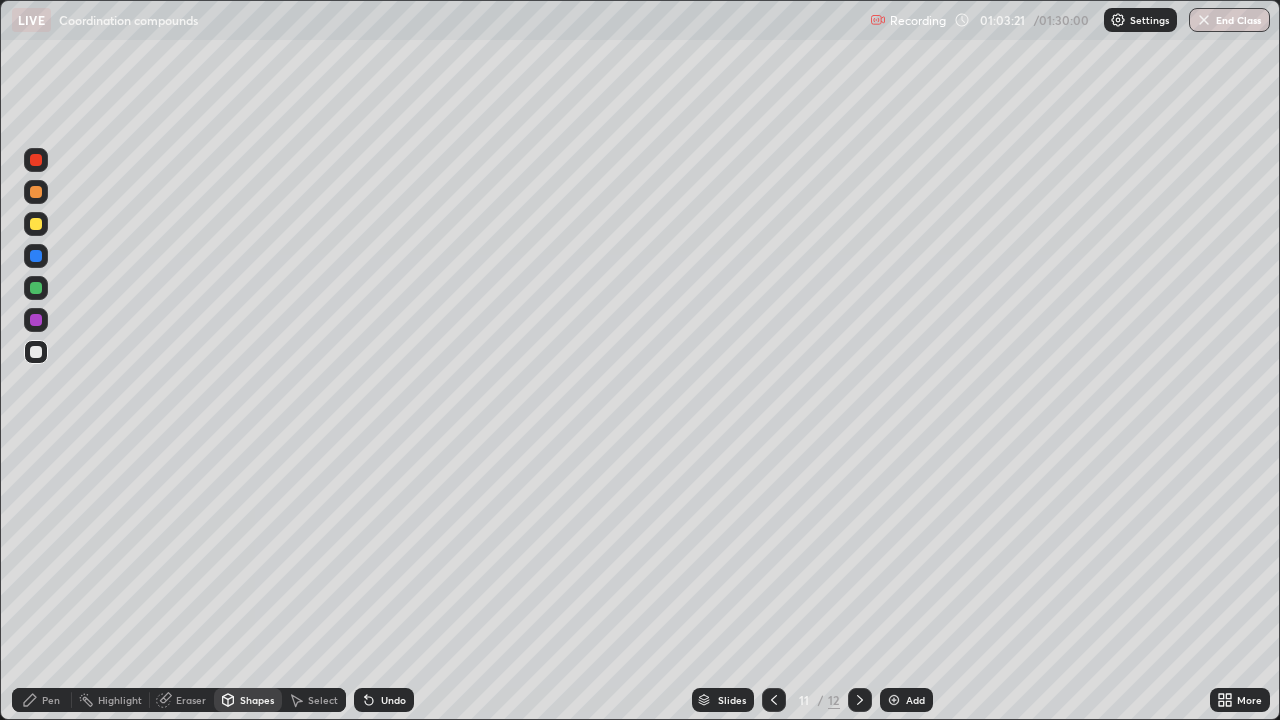 click 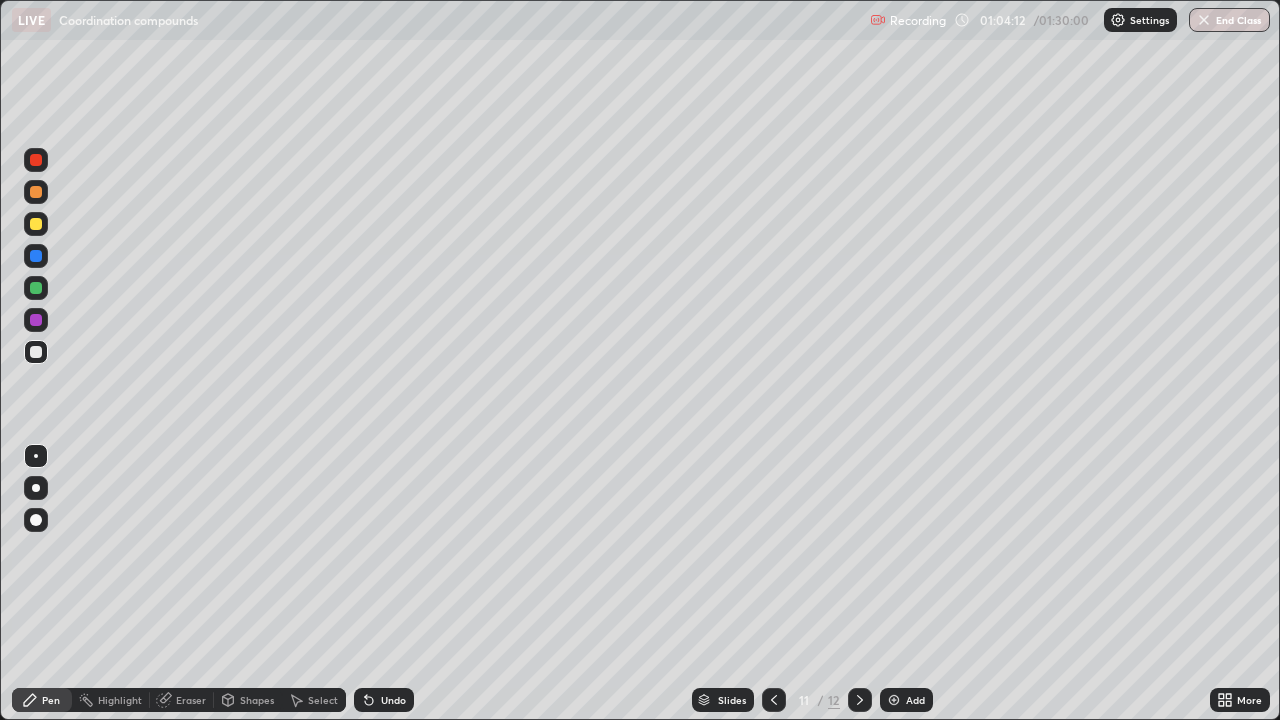 click at bounding box center (36, 224) 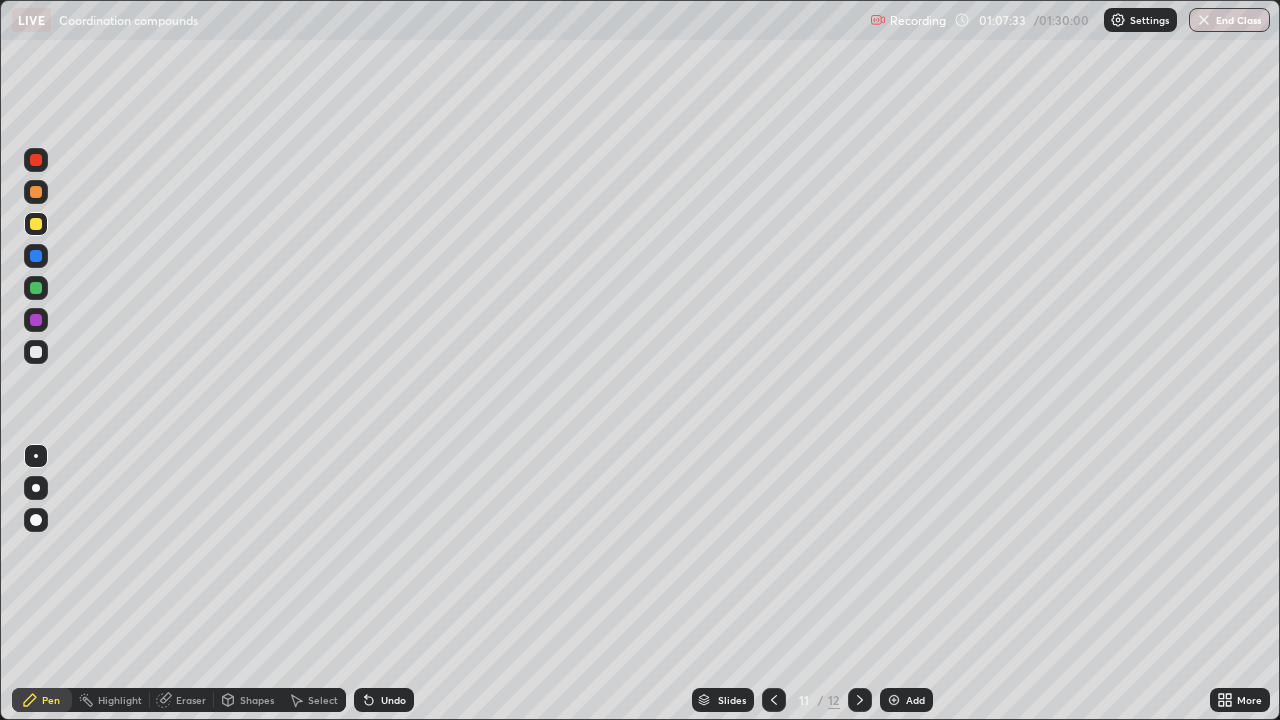 click on "More" at bounding box center [1240, 700] 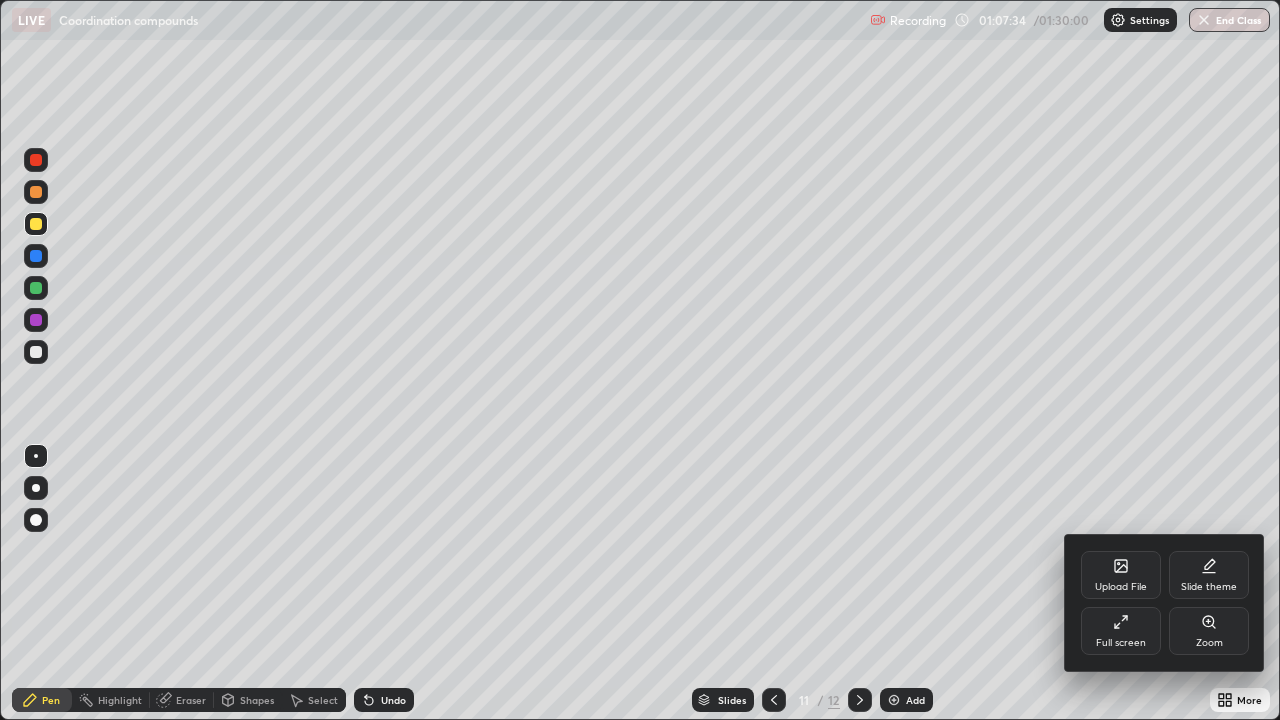 click on "Full screen" at bounding box center (1121, 631) 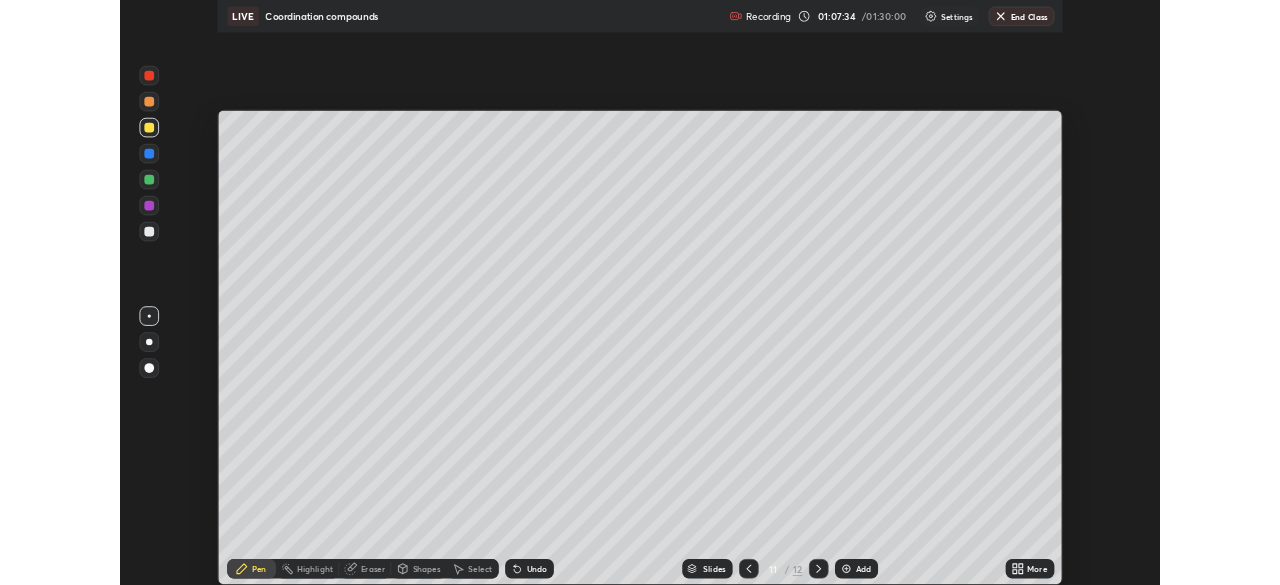 scroll, scrollTop: 585, scrollLeft: 1280, axis: both 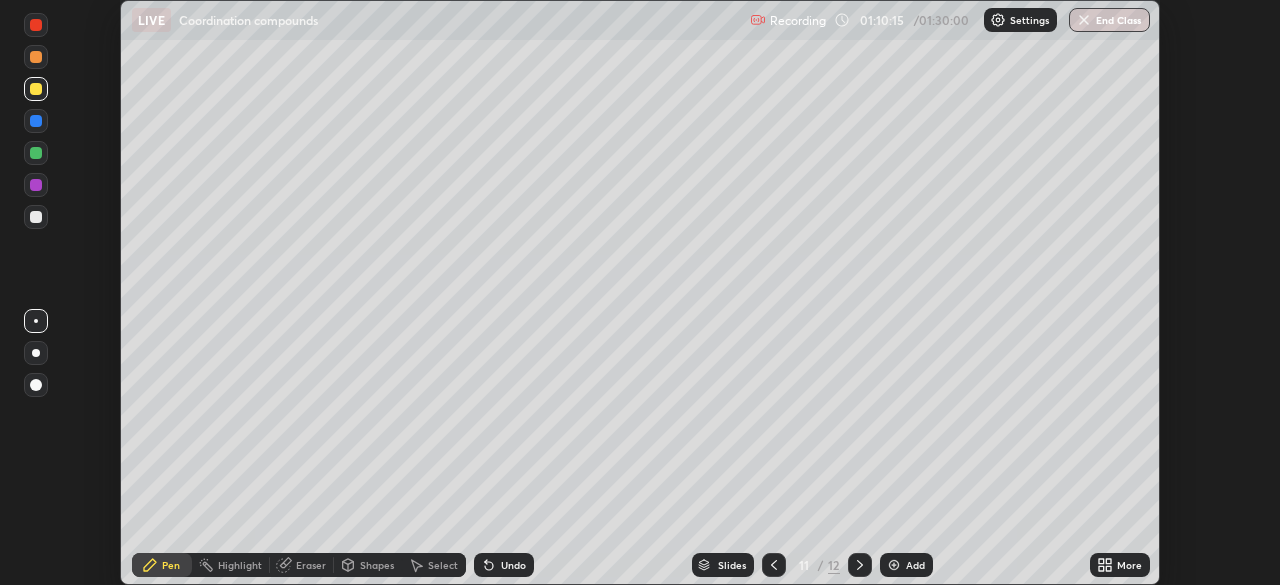 click on "Add" at bounding box center [915, 565] 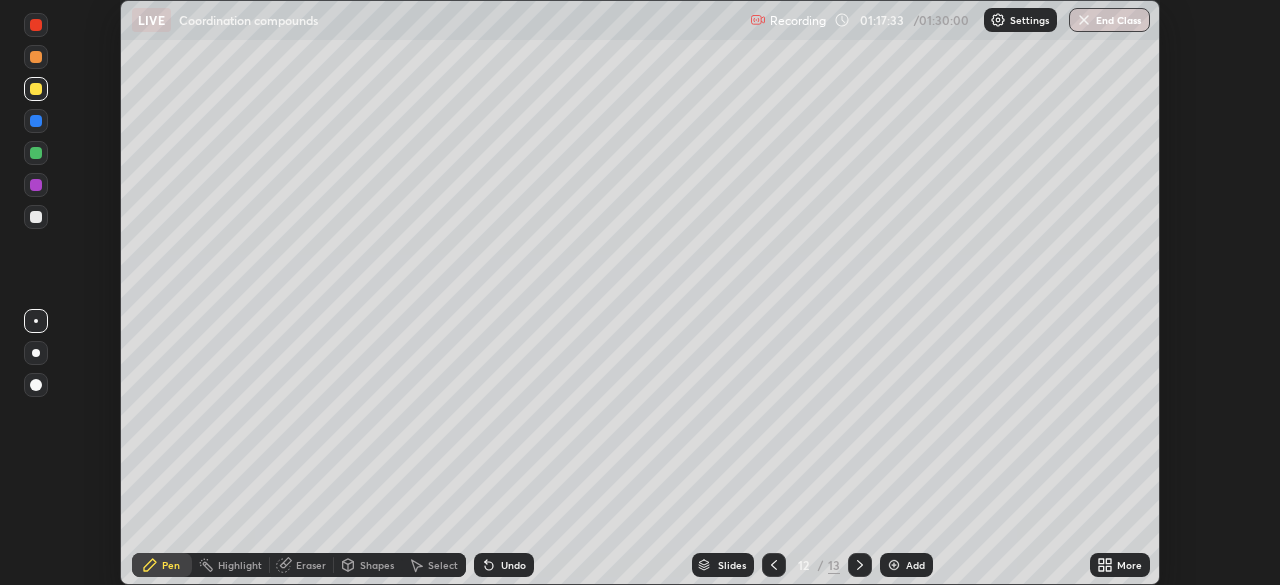 click on "End Class" at bounding box center [1109, 20] 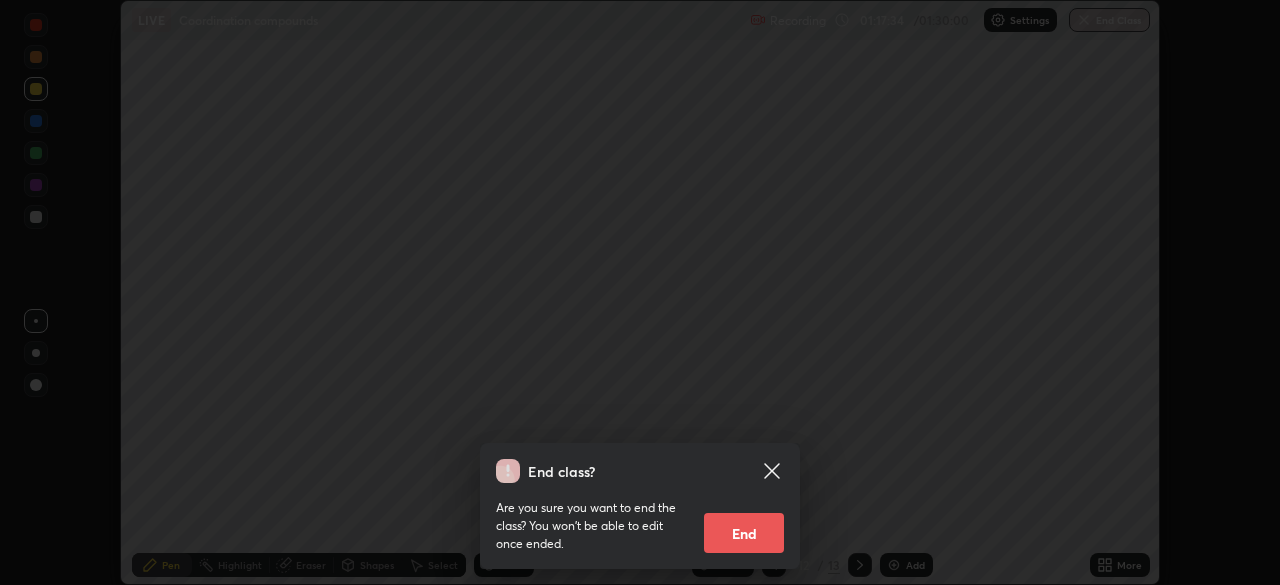 click on "End" at bounding box center (744, 533) 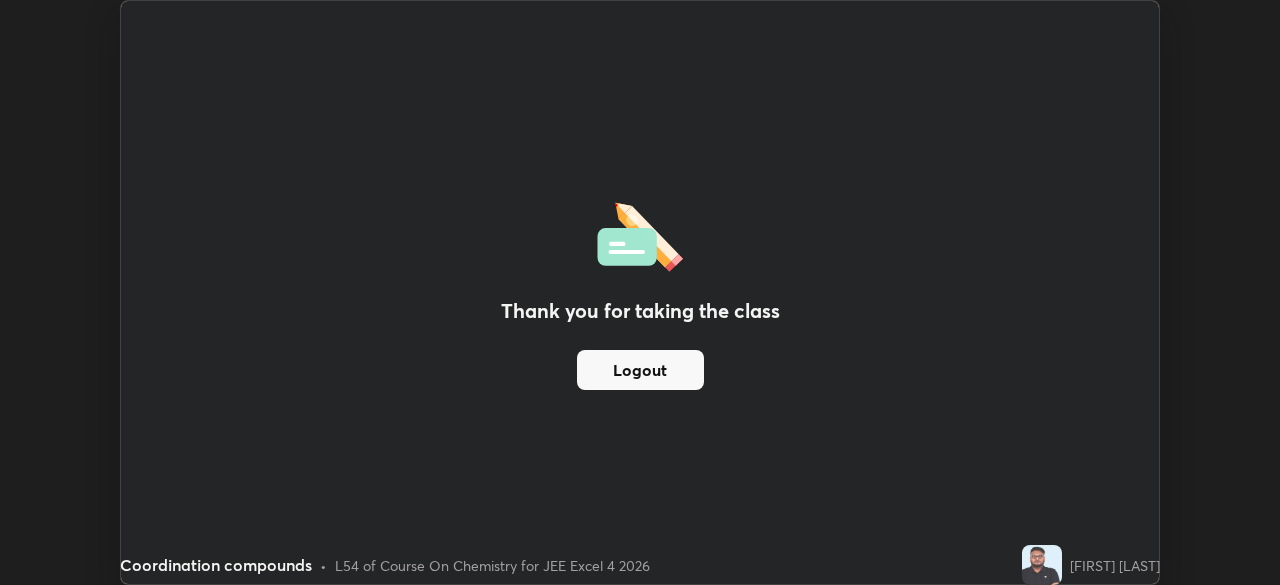 click on "Logout" at bounding box center (640, 370) 